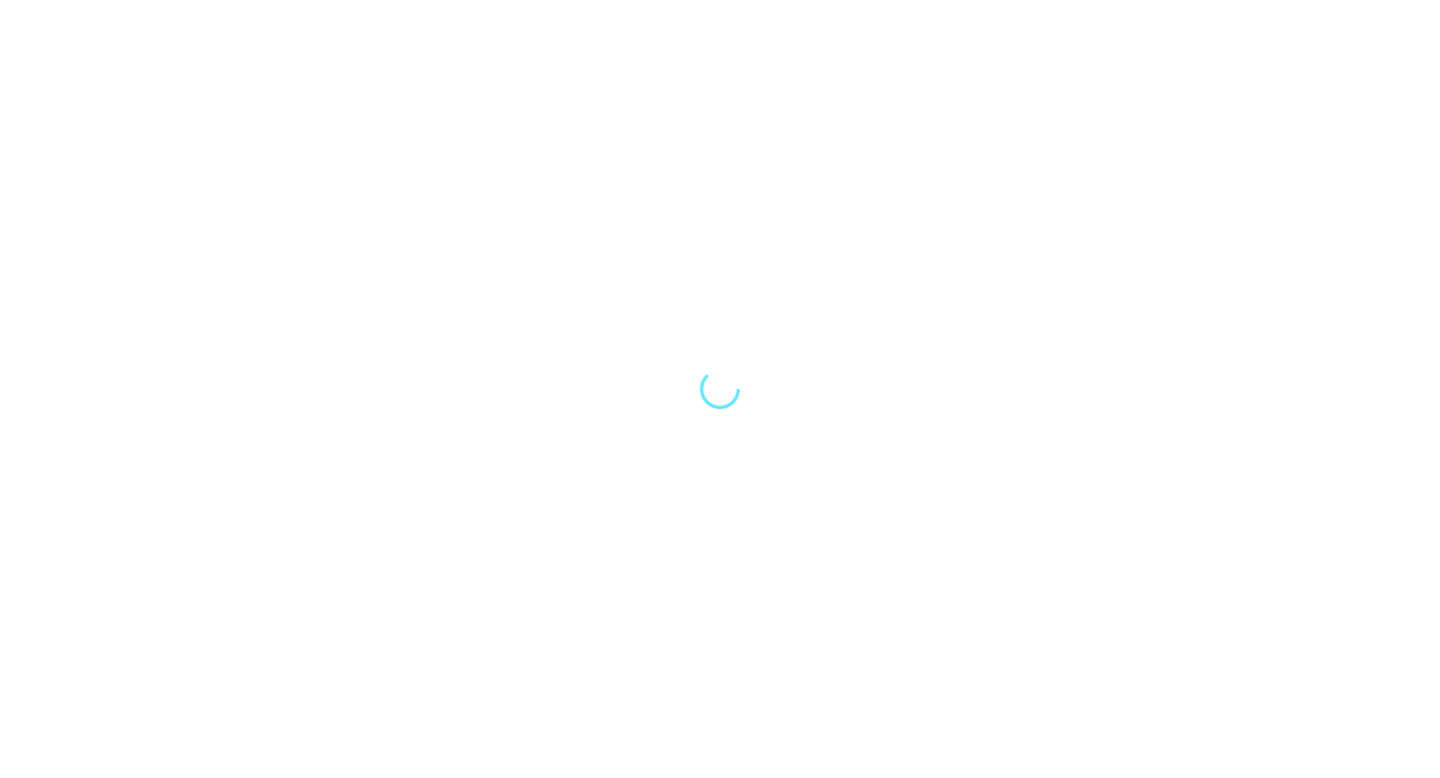 scroll, scrollTop: 0, scrollLeft: 0, axis: both 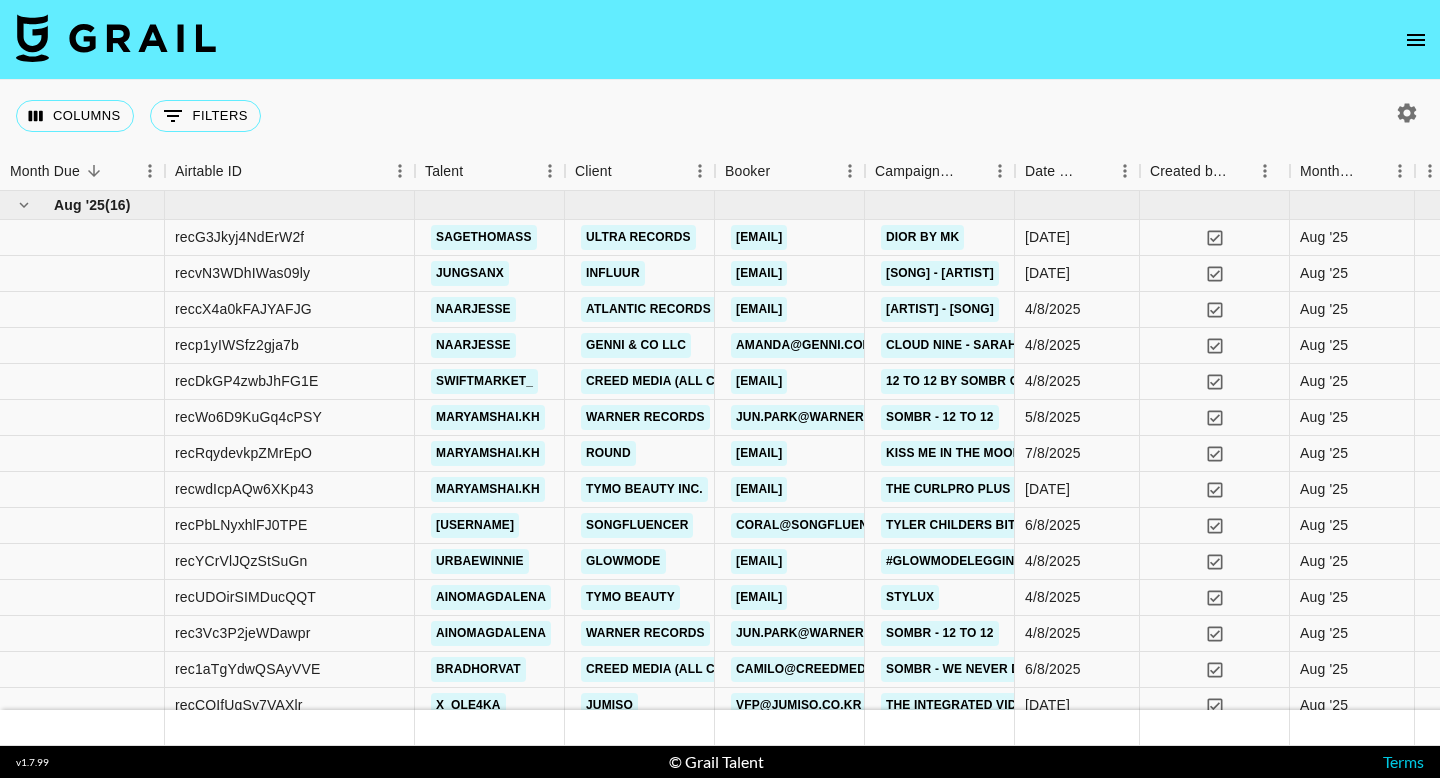 click 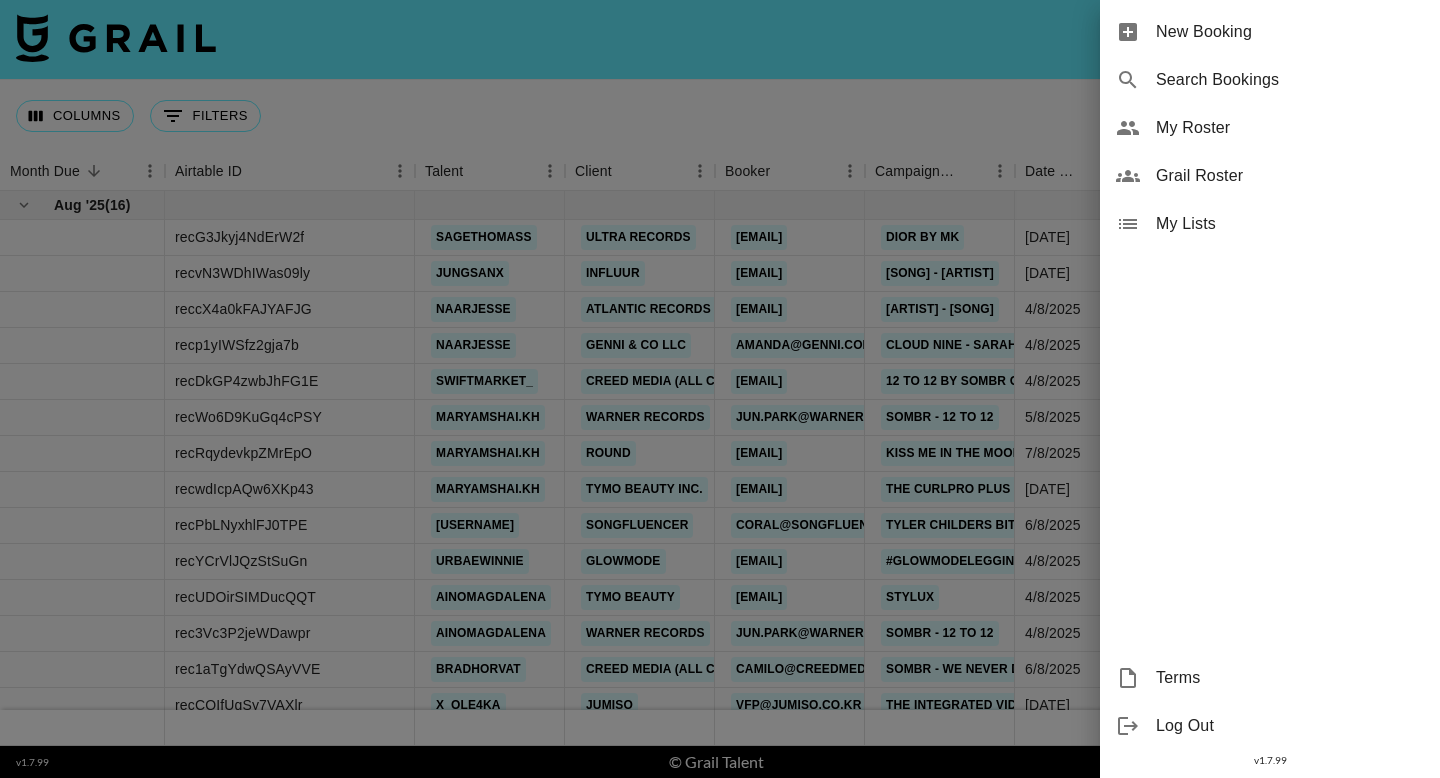 click on "Grail Roster" at bounding box center (1290, 176) 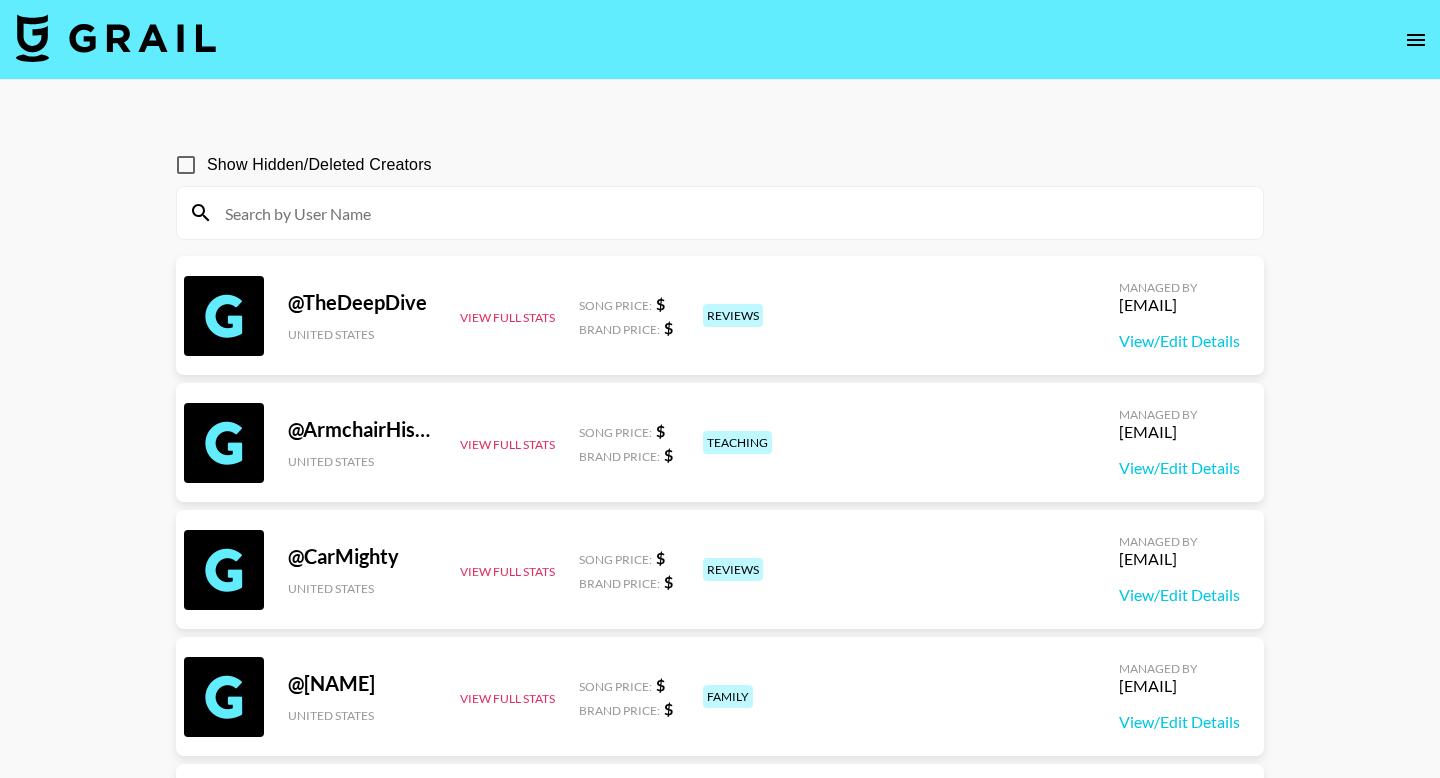 click at bounding box center [720, 213] 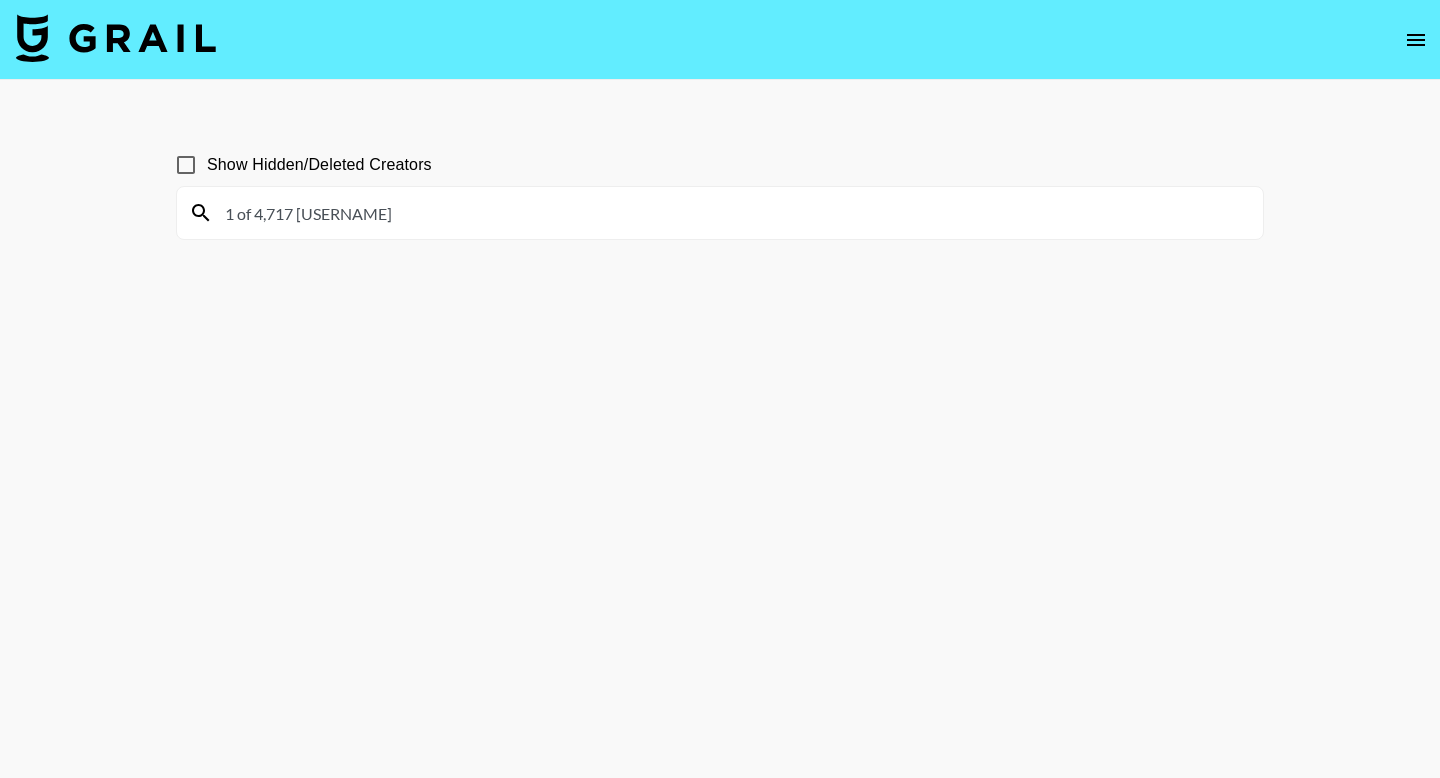 drag, startPoint x: 392, startPoint y: 226, endPoint x: 187, endPoint y: 224, distance: 205.00975 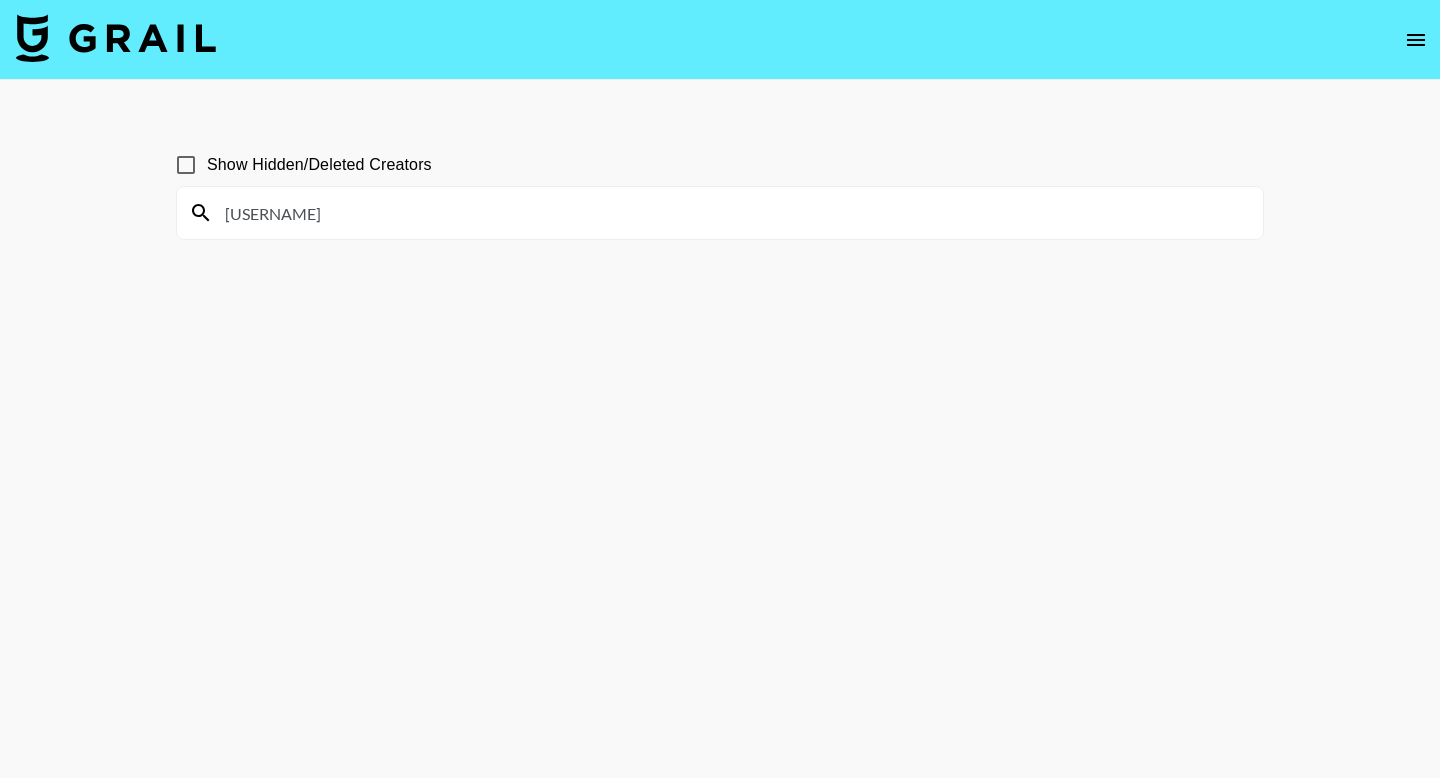 click on "[USERNAME]" at bounding box center (732, 213) 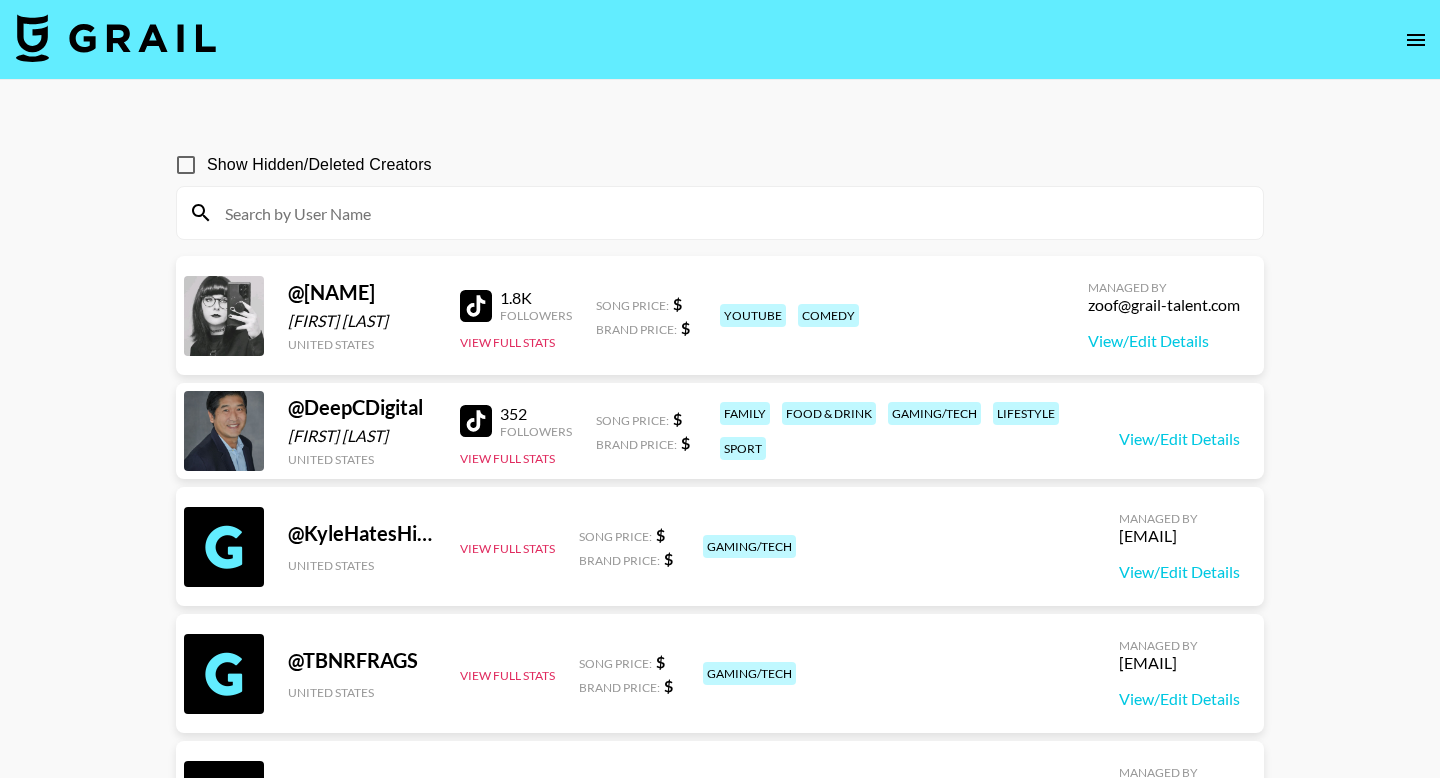 type 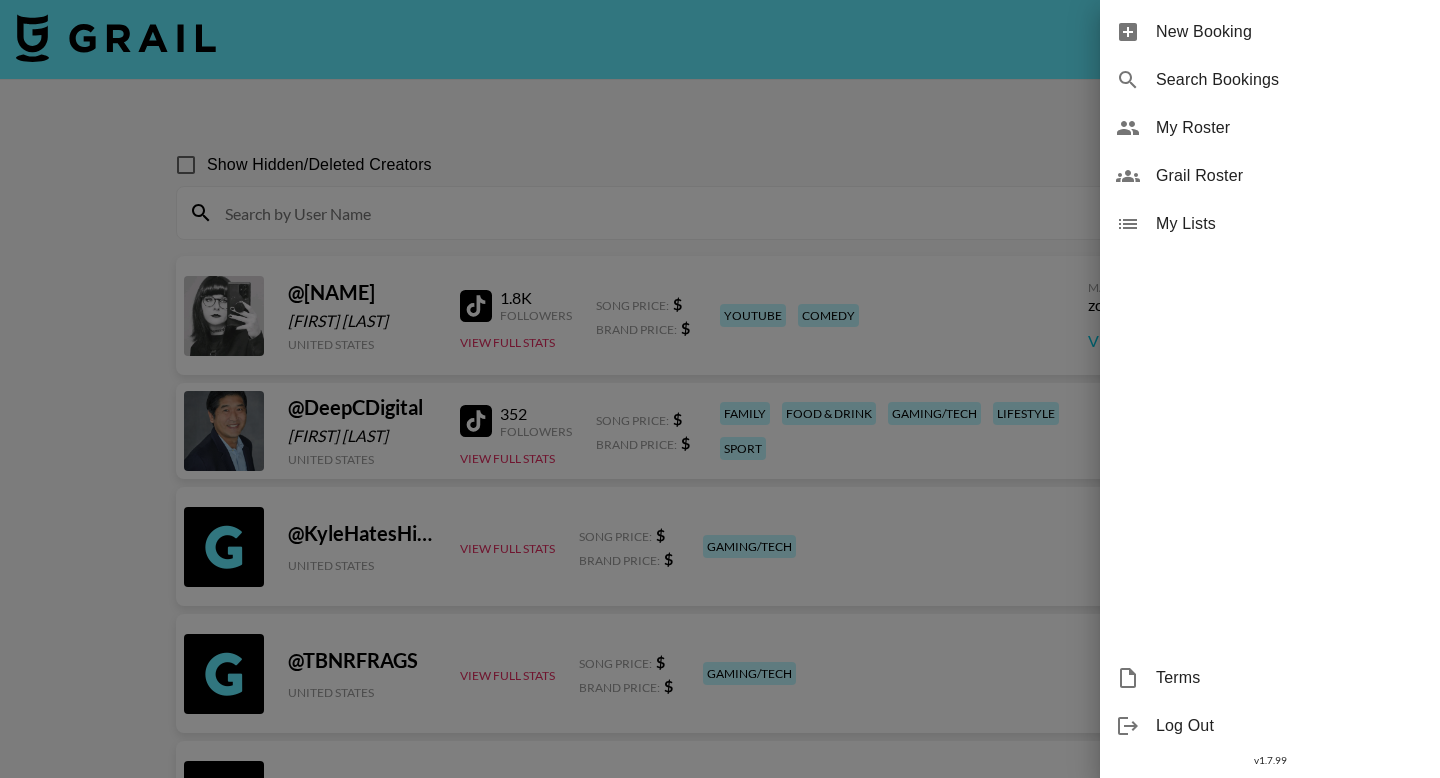 click on "New Booking" at bounding box center [1290, 32] 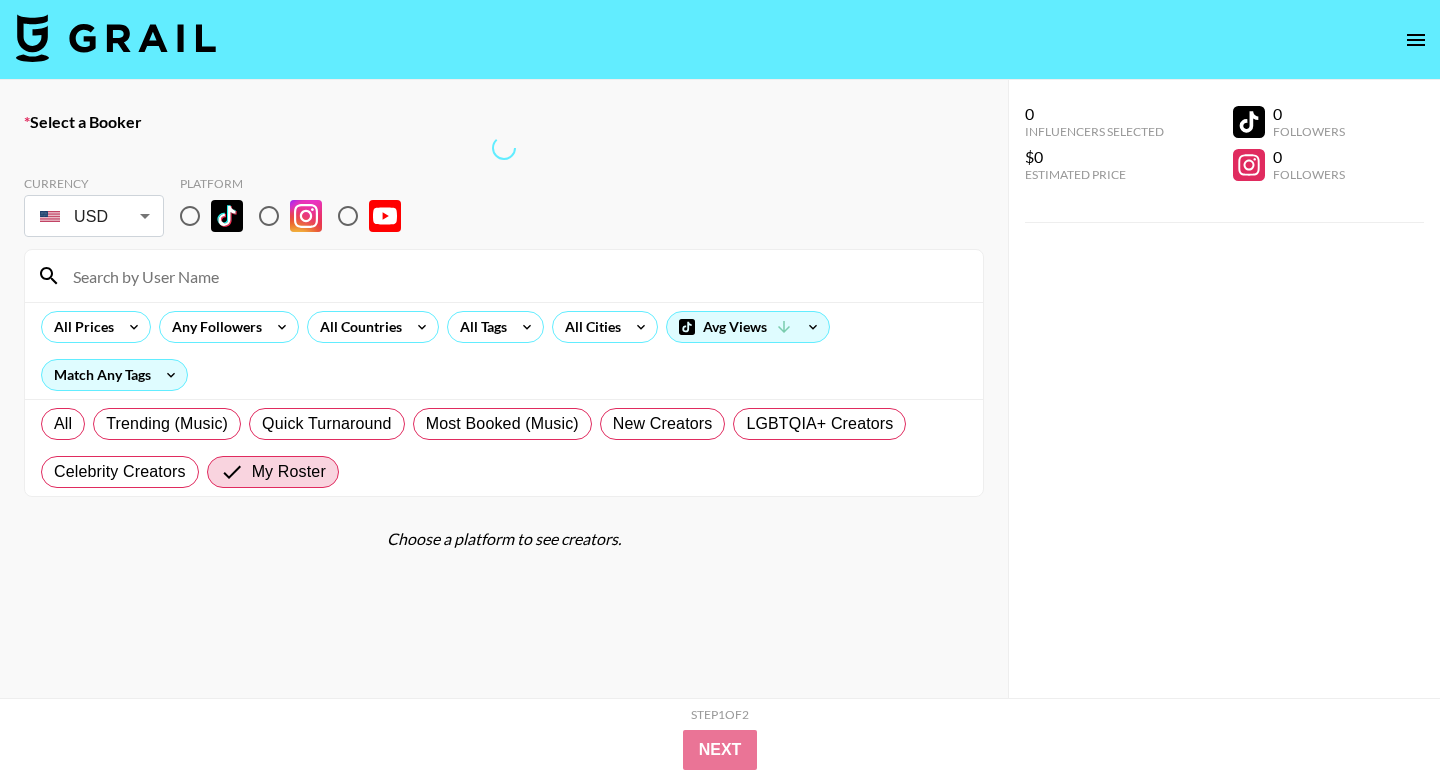 click on "Currency USD USD ​ Platform" at bounding box center (504, 208) 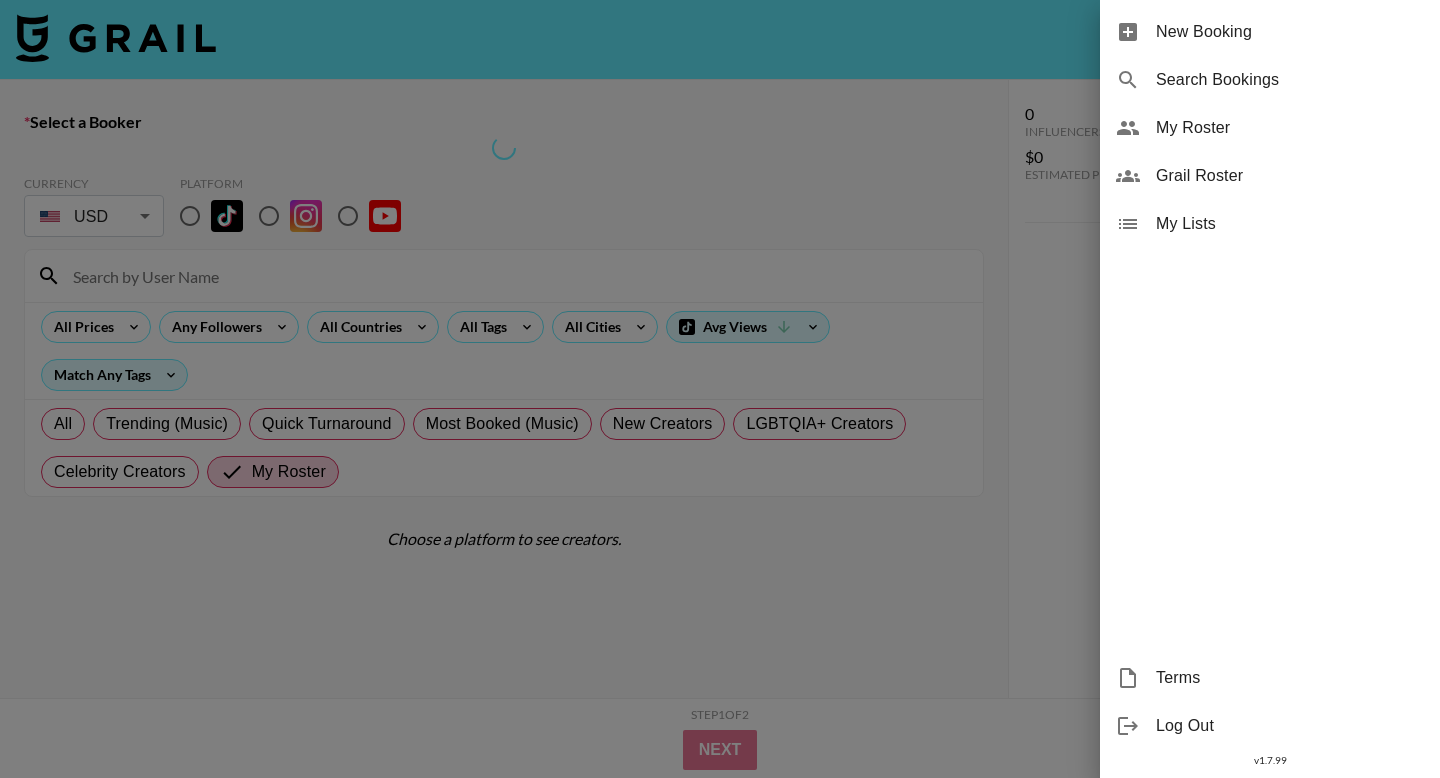 click on "Search Bookings" at bounding box center [1270, 80] 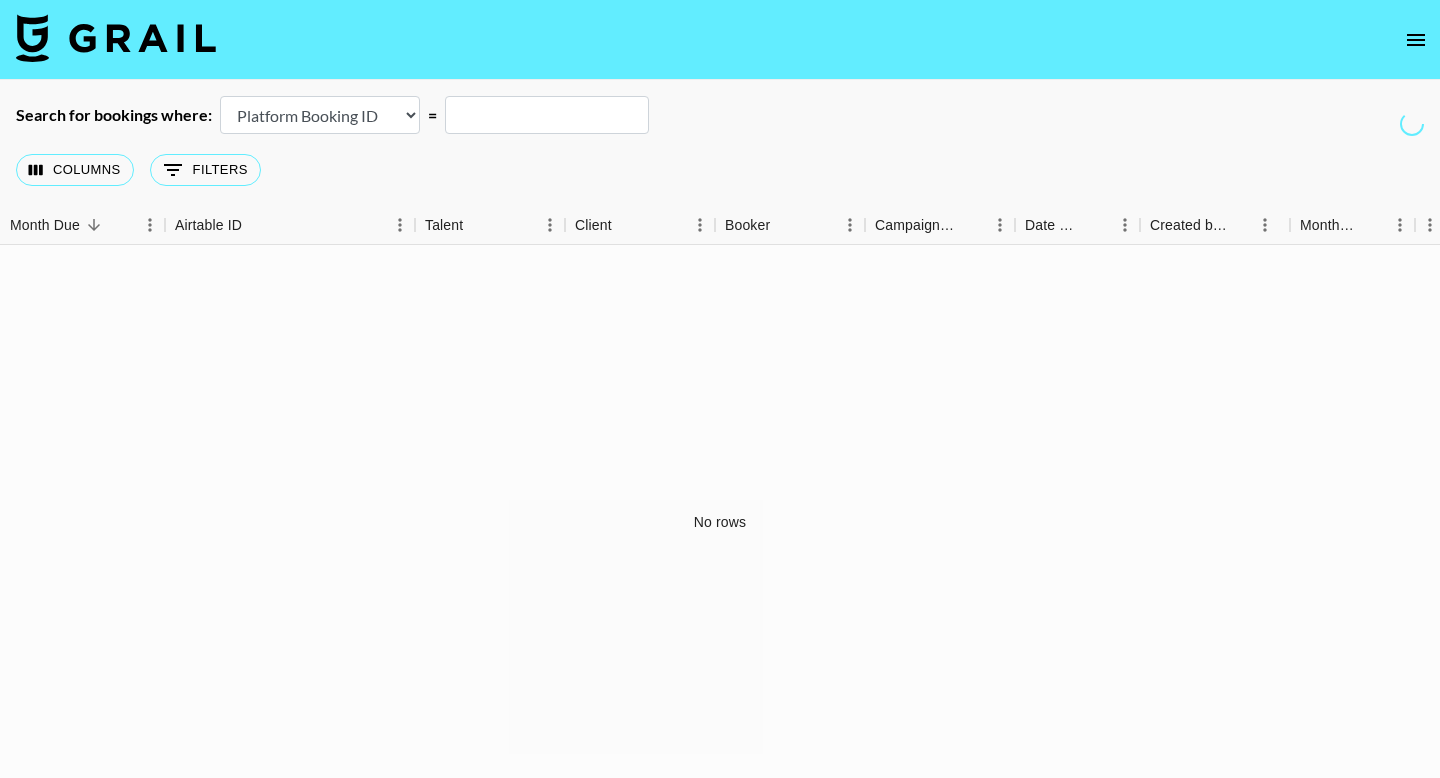 click at bounding box center [116, 38] 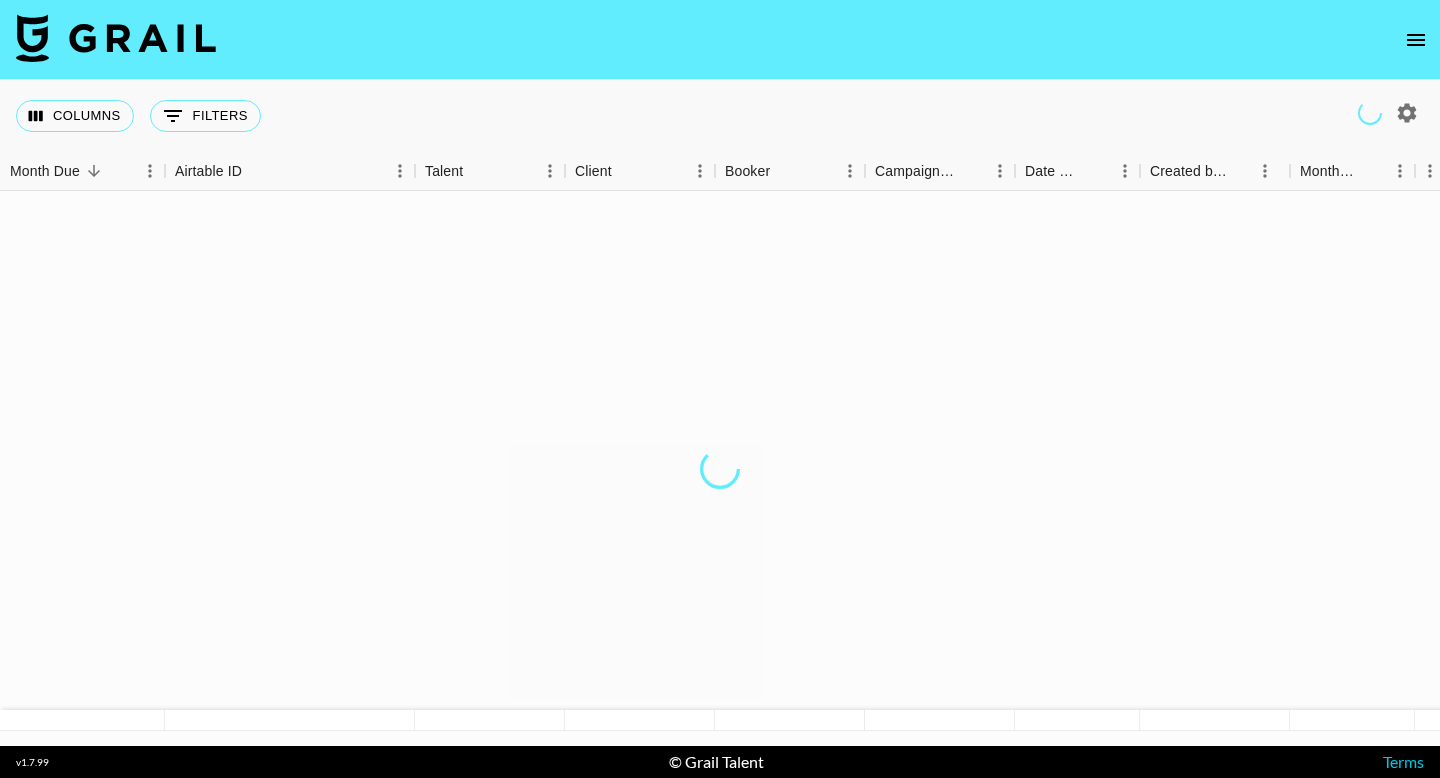 click 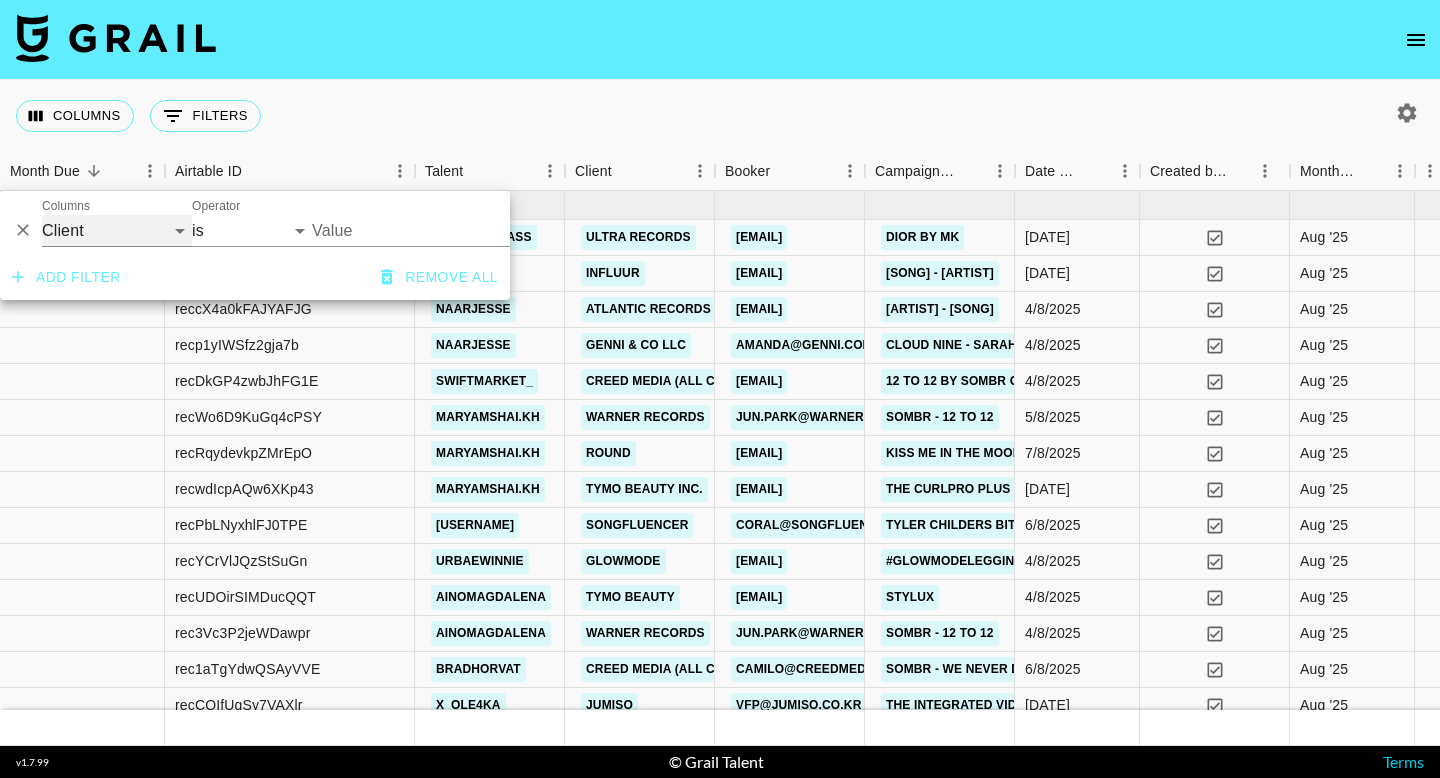 click on "Grail Platform ID Airtable ID Talent Manager Client Booker Campaign (Type) Date Created Created by Grail Team Month Due Currency Booking Price Creator Commmission Override External Commission Expenses: Remove Commission? Commission Status Video Link Boost Code Special Booking Type PO Number Invoice Notes Uniport Contact Email Contract File Payment Sent Payment Sent Date Invoice Link" at bounding box center [117, 231] 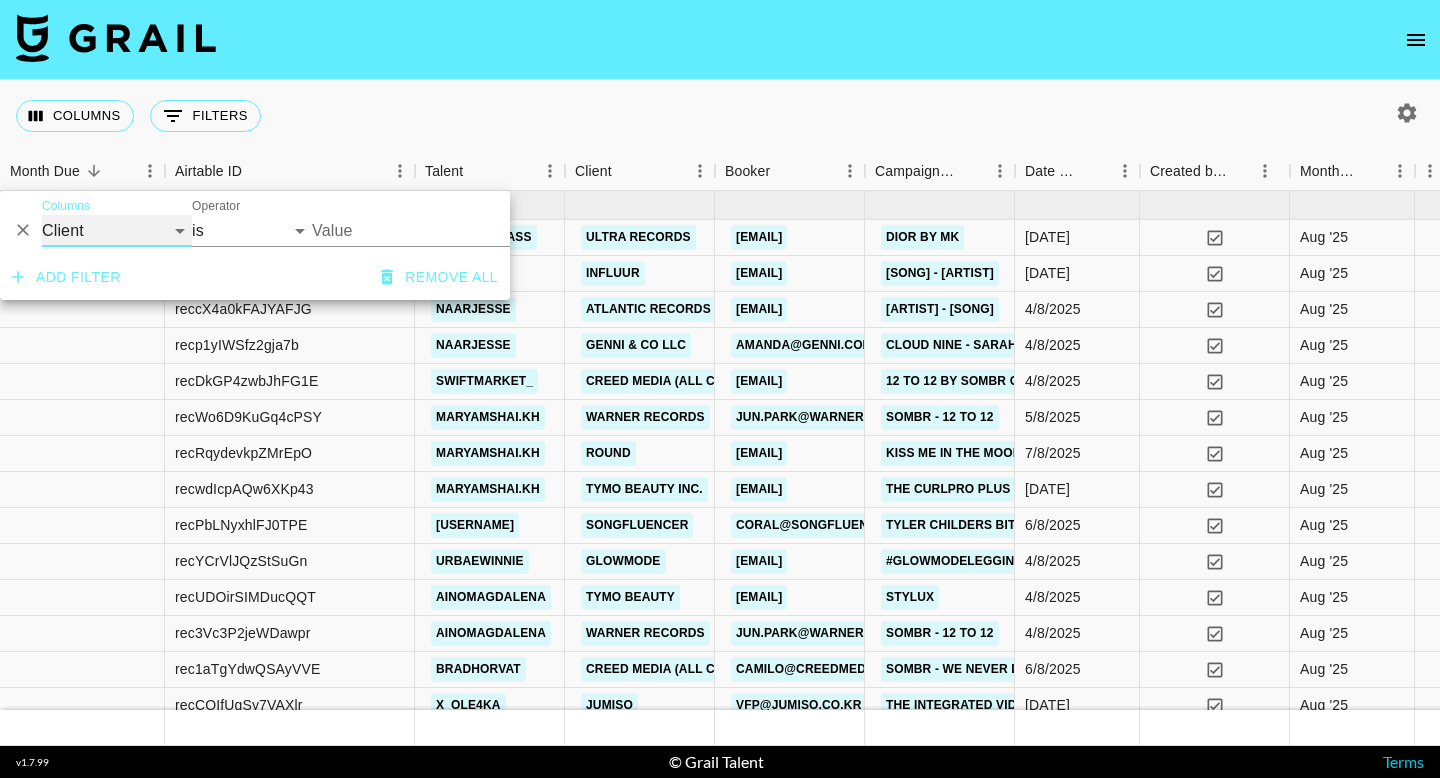 select on "talentName" 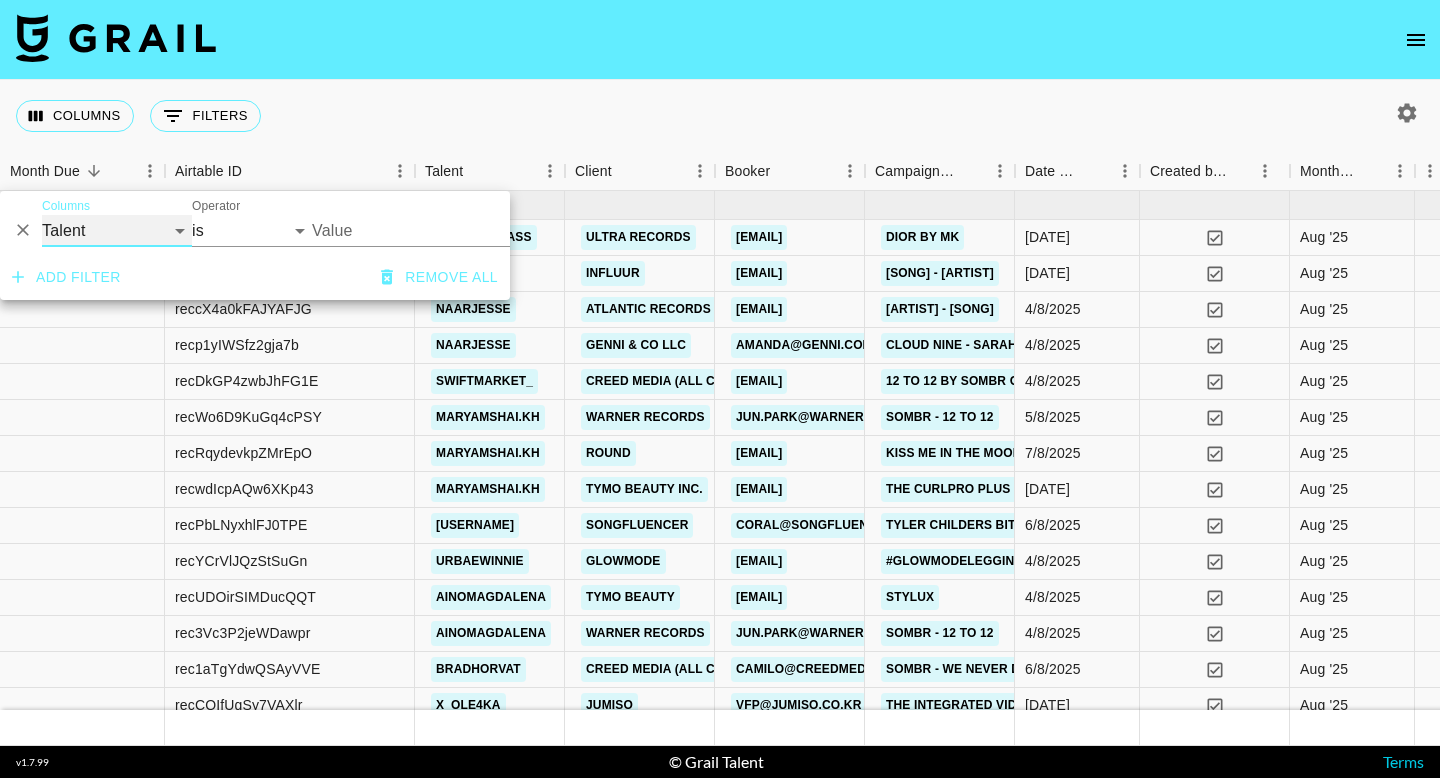 select on "contains" 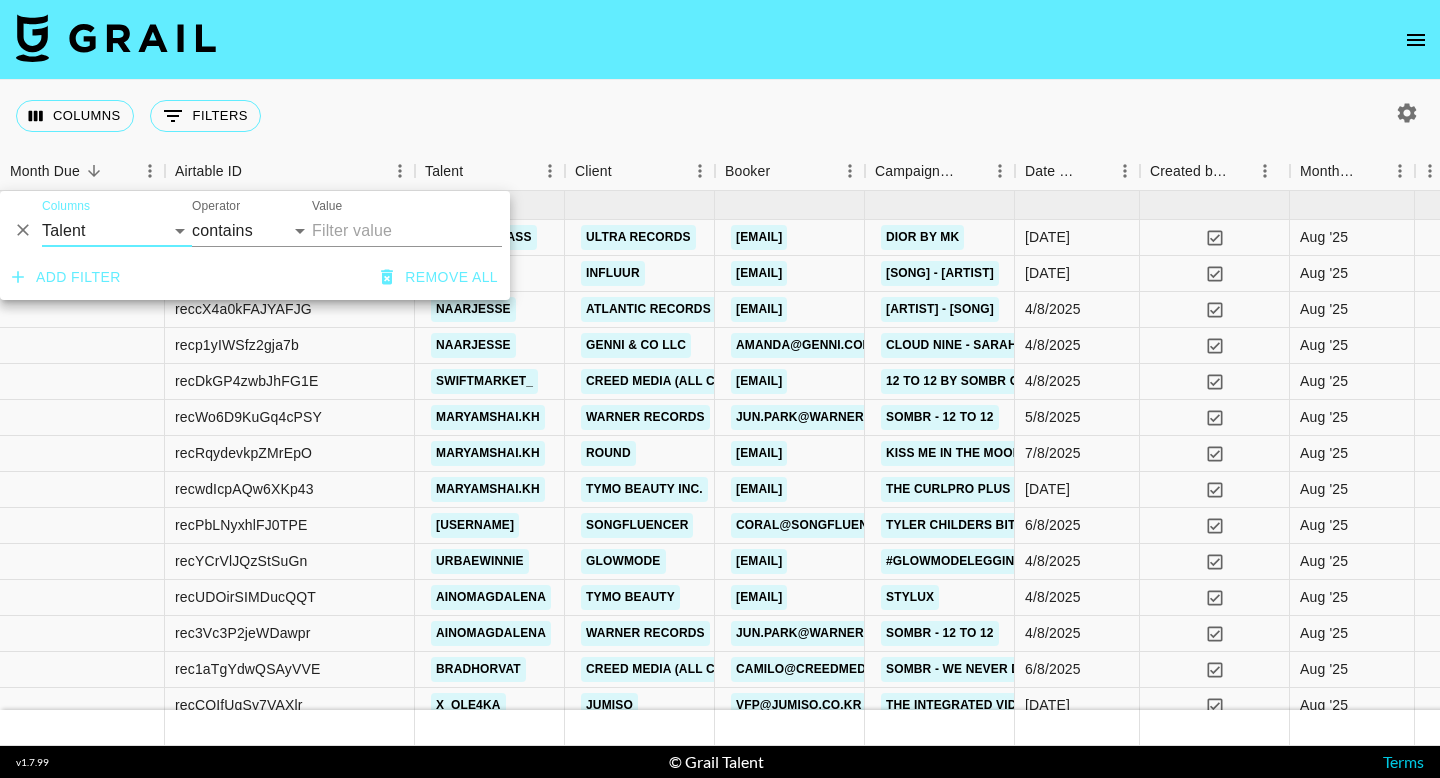 click on "Value" at bounding box center (407, 231) 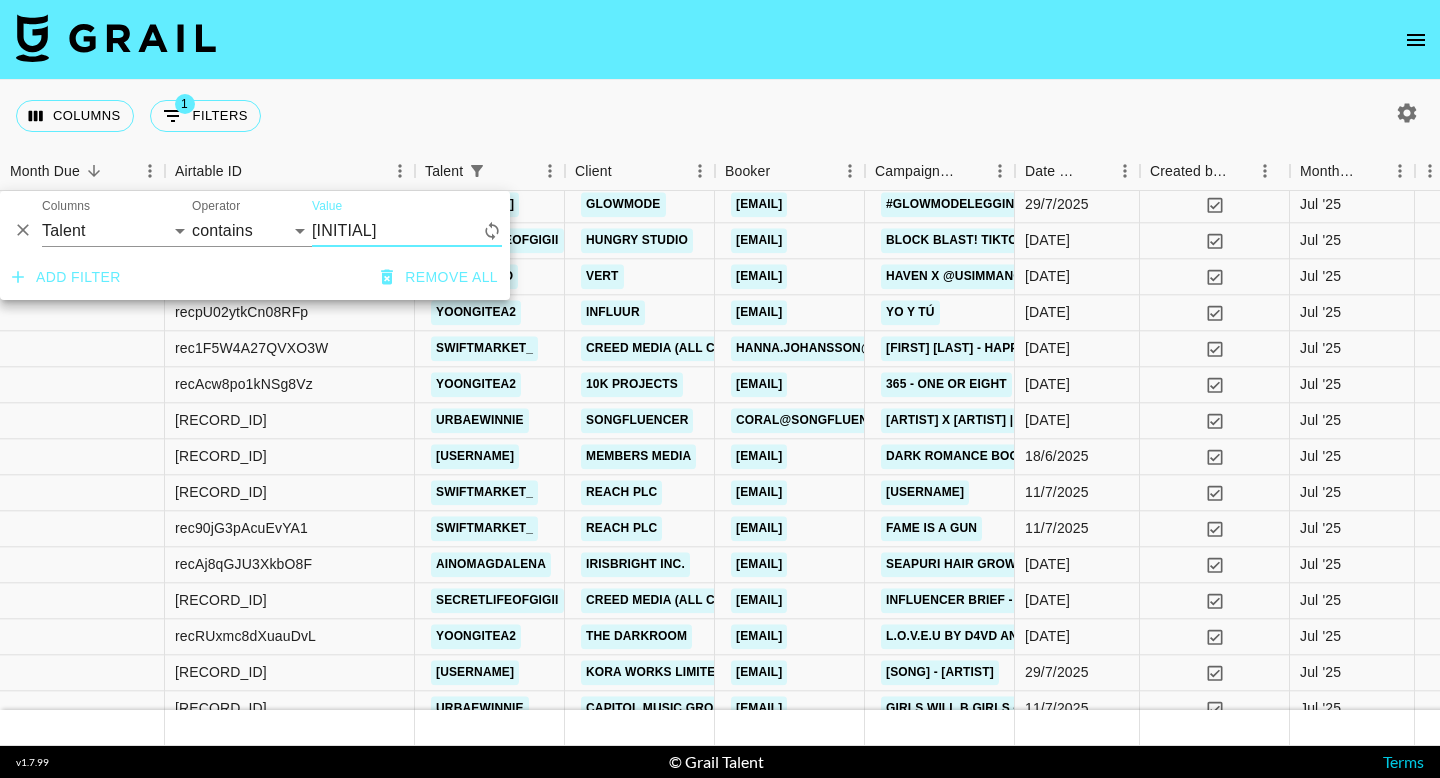 scroll, scrollTop: 0, scrollLeft: 0, axis: both 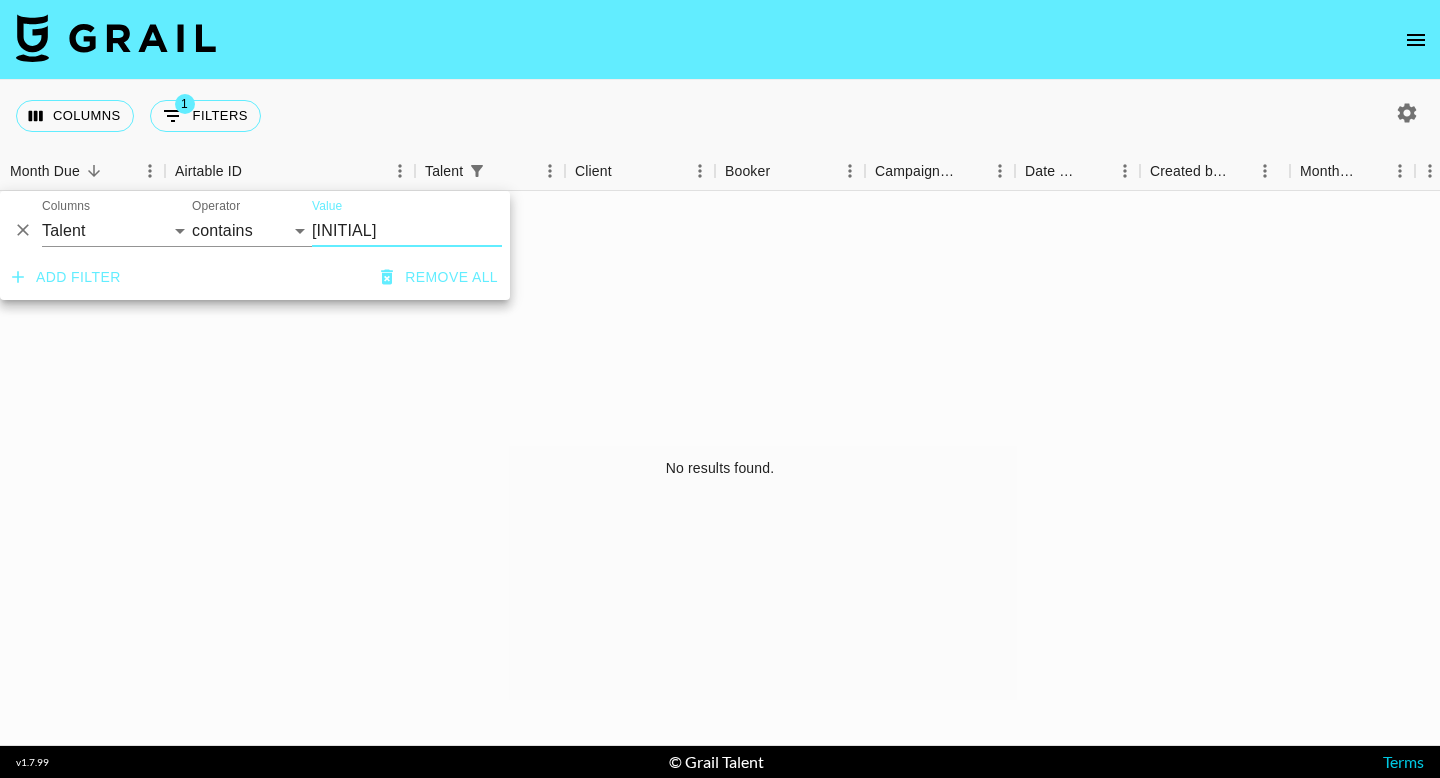 type on "i" 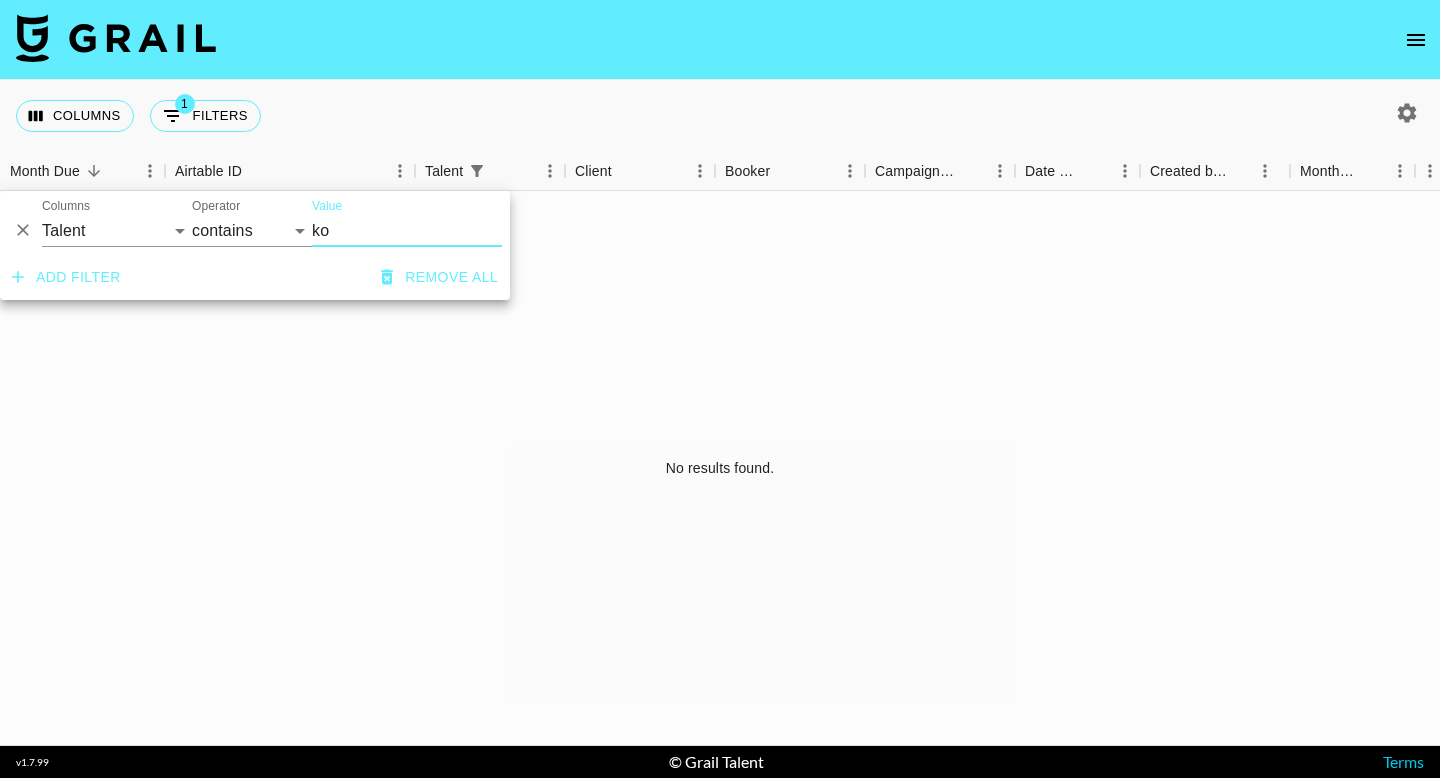 type on "k" 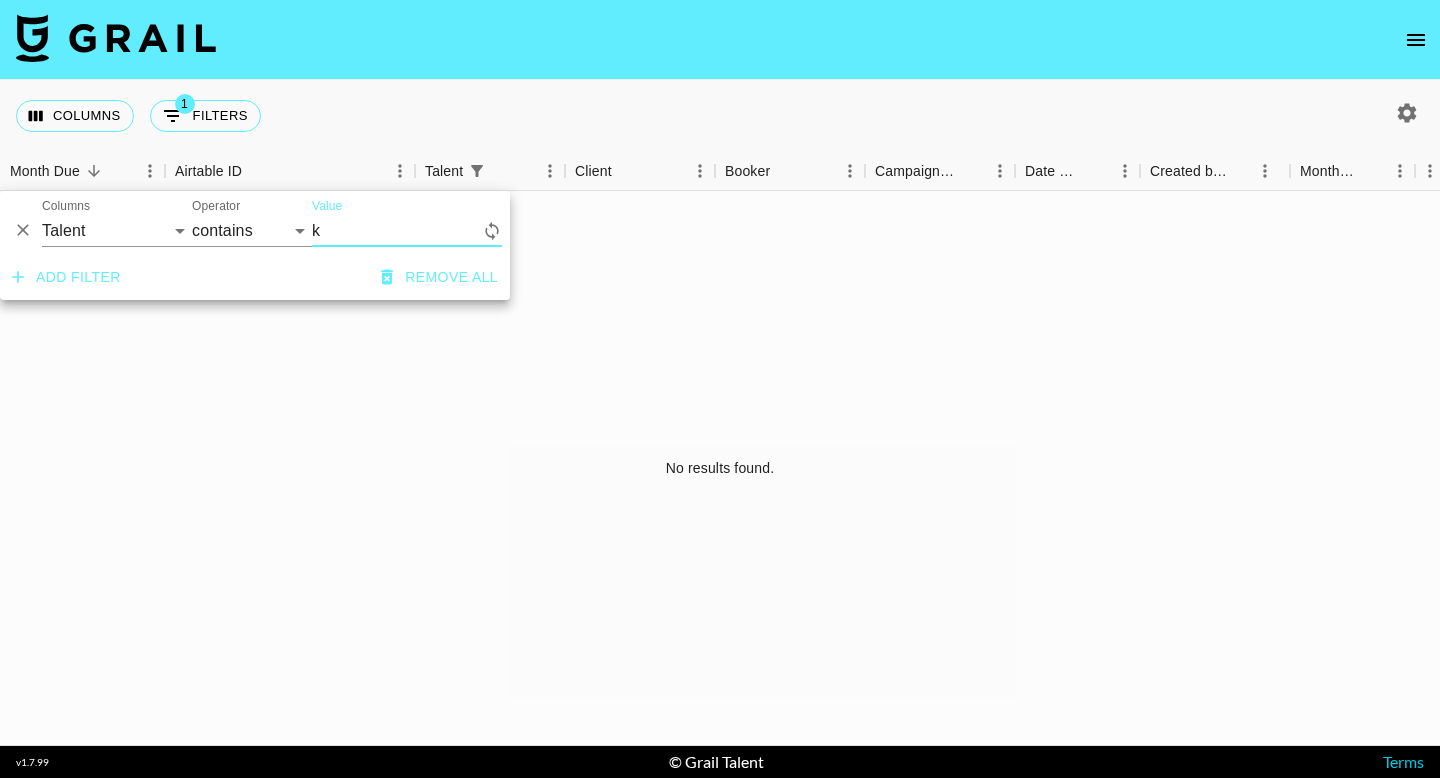 type 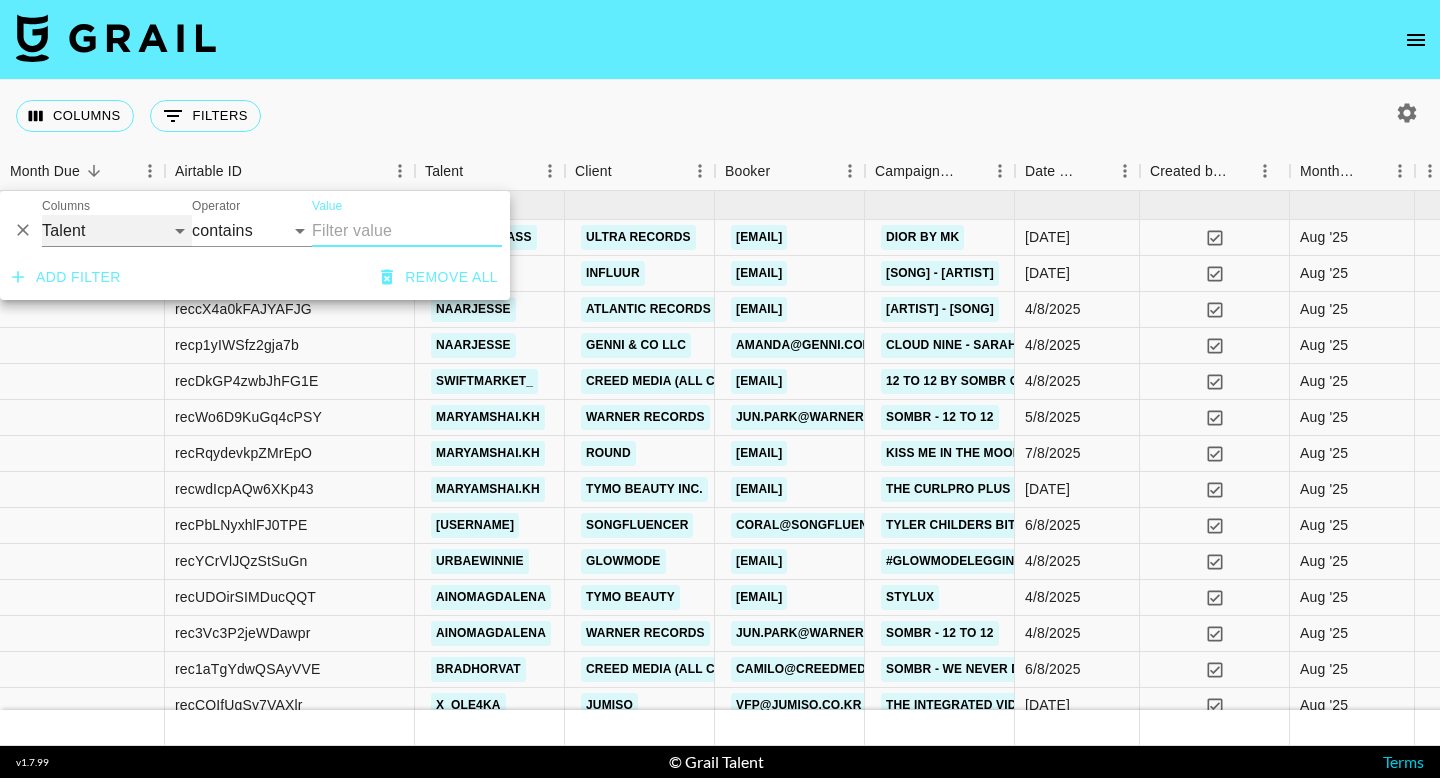 click on "Grail Platform ID Airtable ID Talent Manager Client Booker Campaign (Type) Date Created Created by Grail Team Month Due Currency Booking Price Creator Commmission Override External Commission Expenses: Remove Commission? Commission Status Video Link Boost Code Special Booking Type PO Number Invoice Notes Uniport Contact Email Contract File Payment Sent Payment Sent Date Invoice Link" at bounding box center [117, 231] 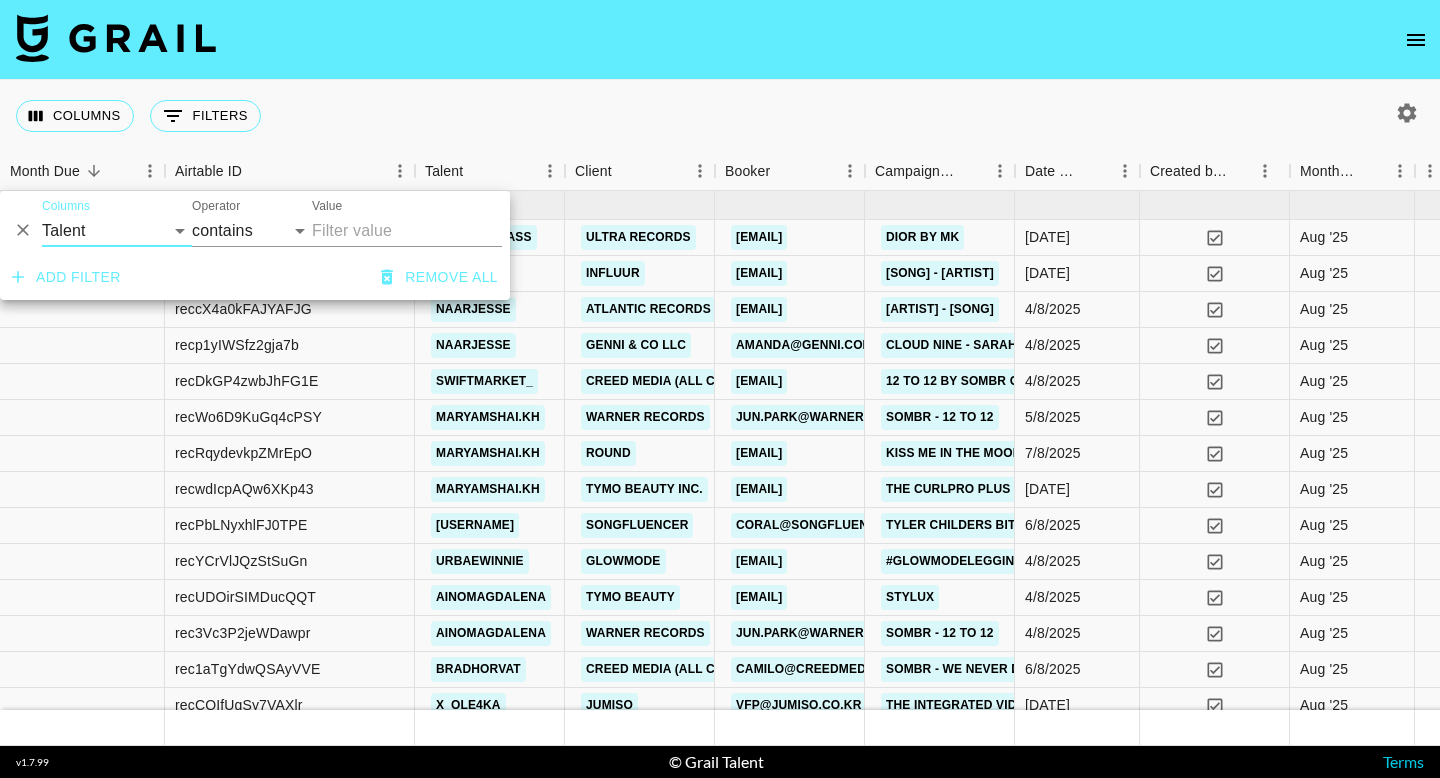 click 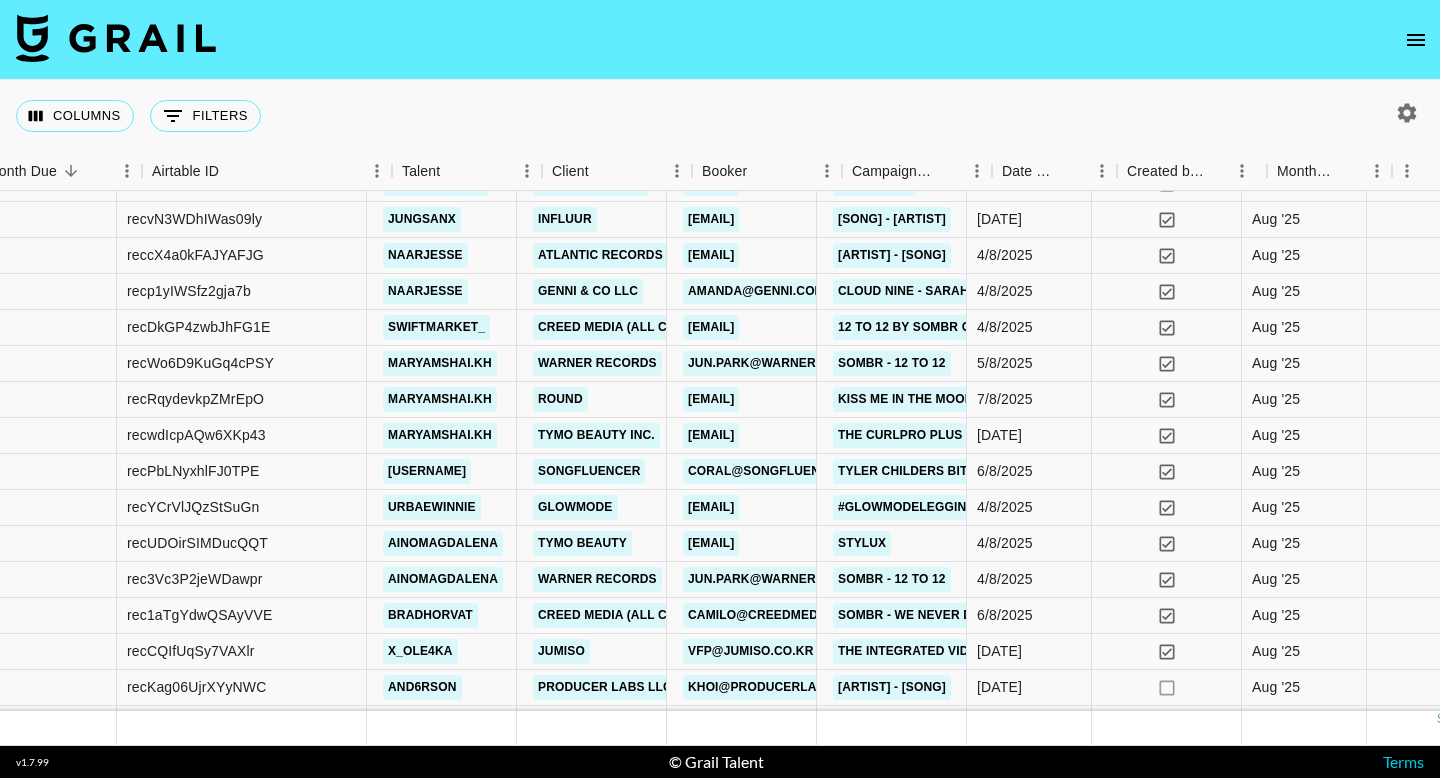 scroll, scrollTop: 54, scrollLeft: 0, axis: vertical 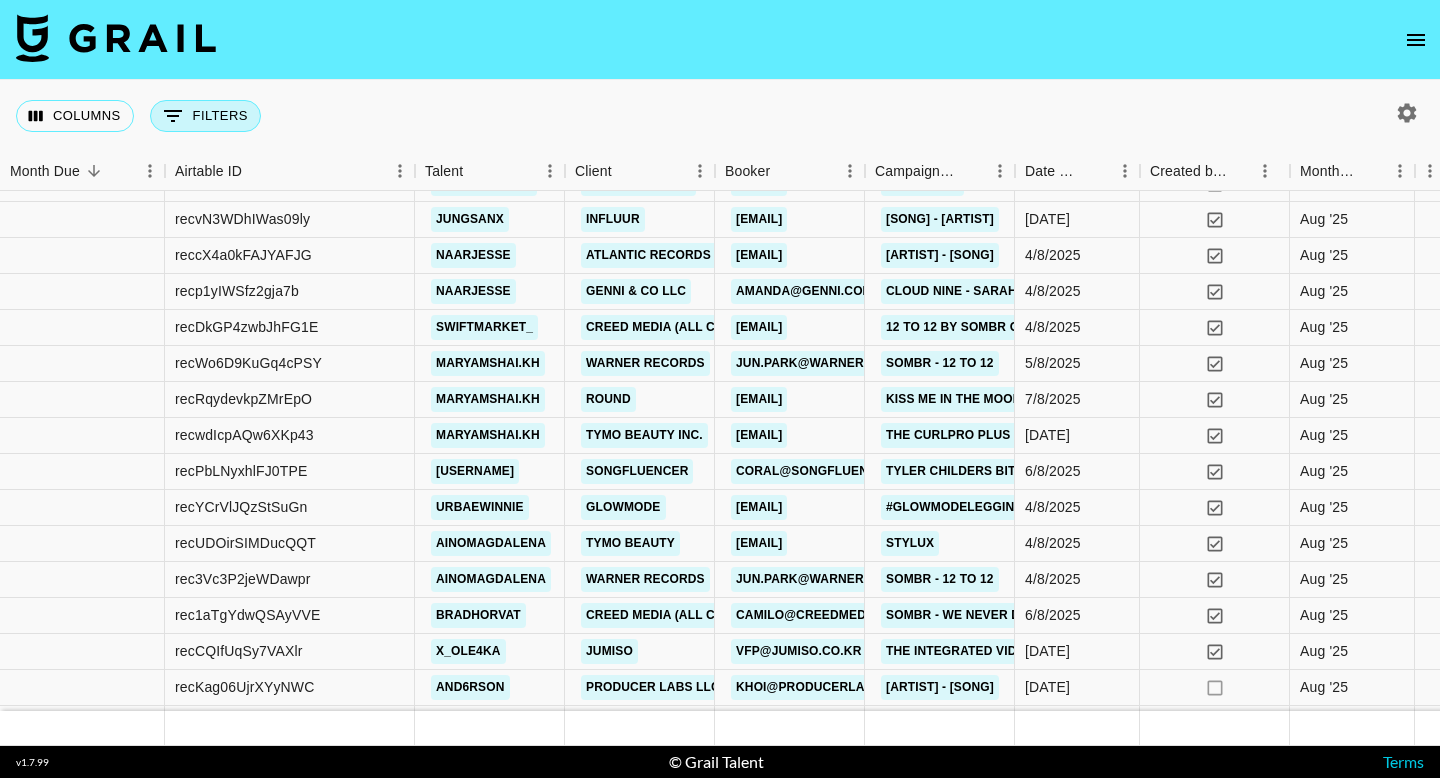 click on "0 Filters" at bounding box center (205, 116) 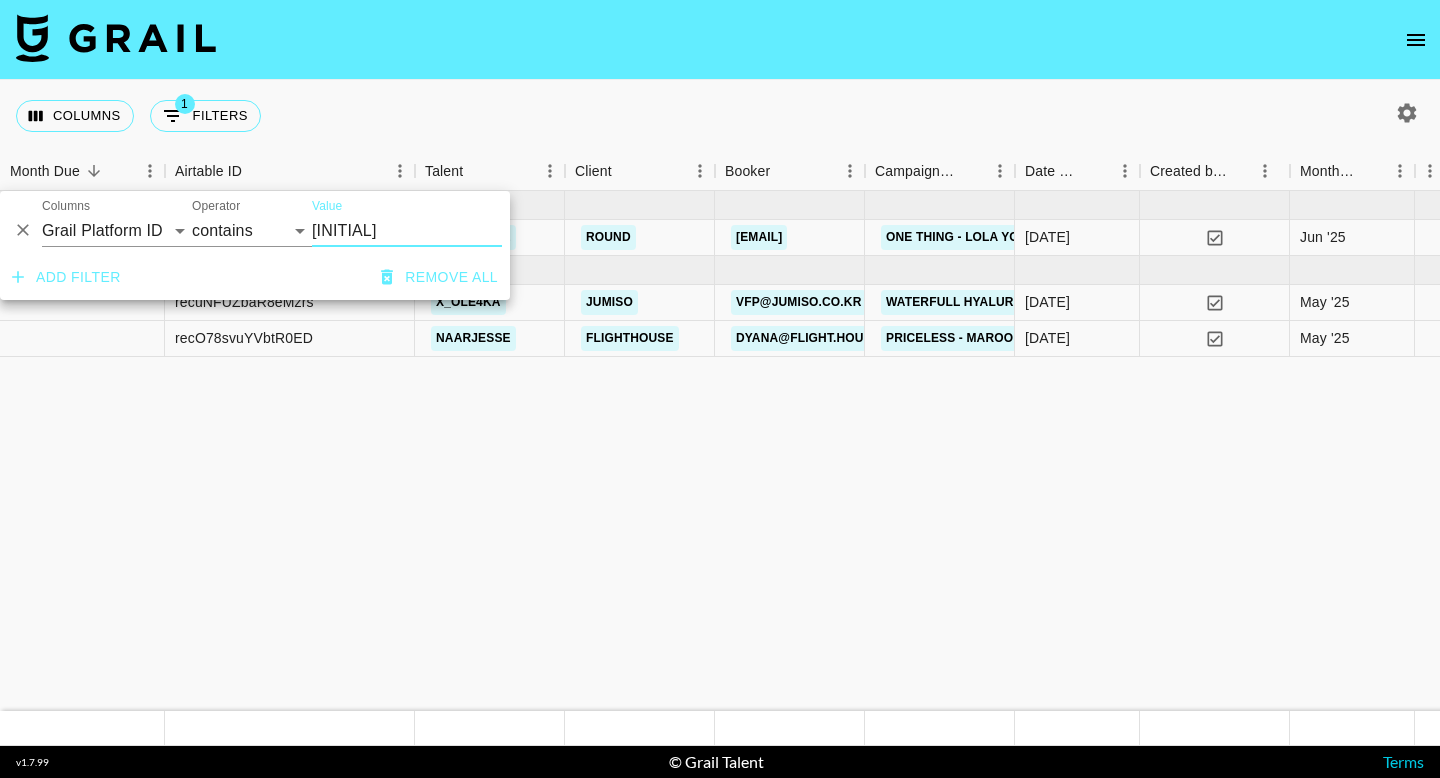 scroll, scrollTop: 0, scrollLeft: 0, axis: both 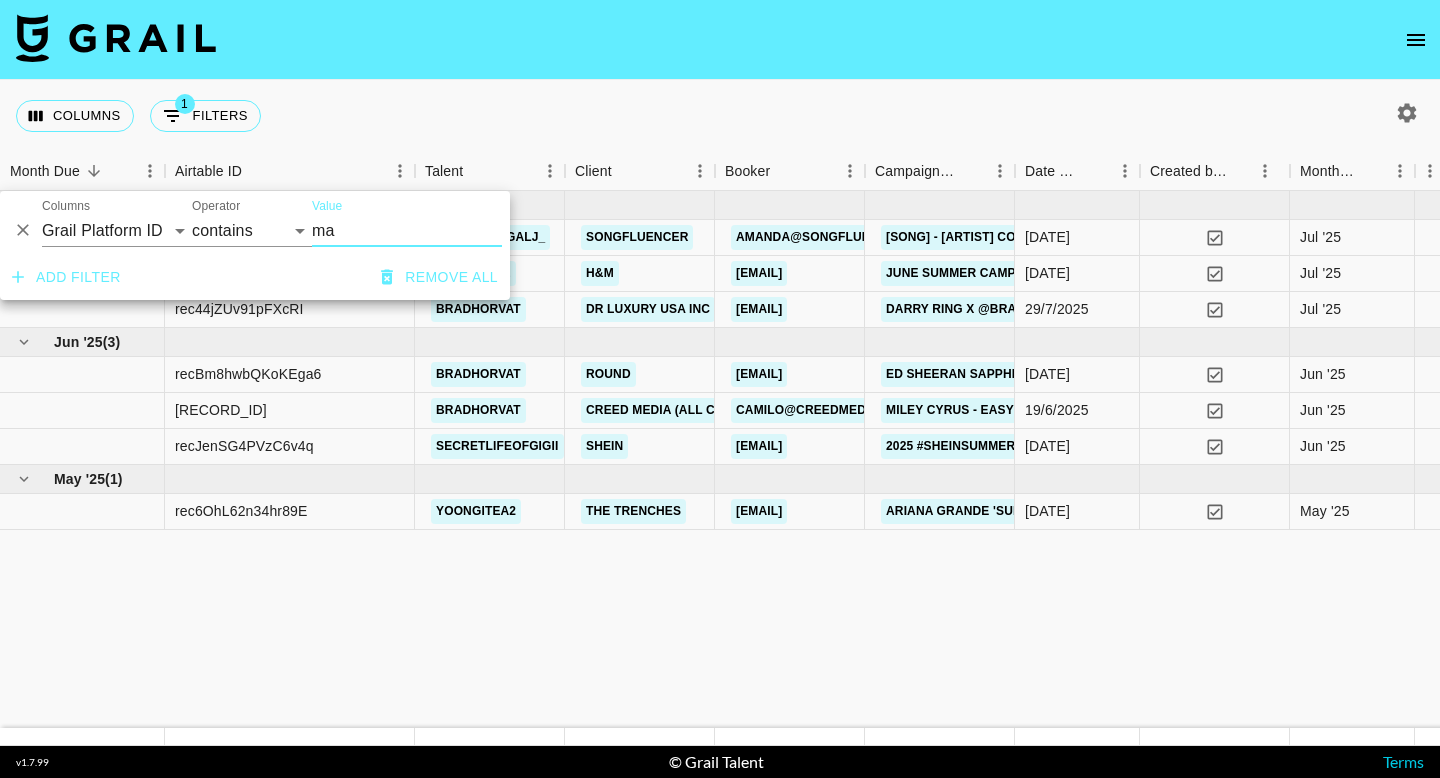 type on "ma" 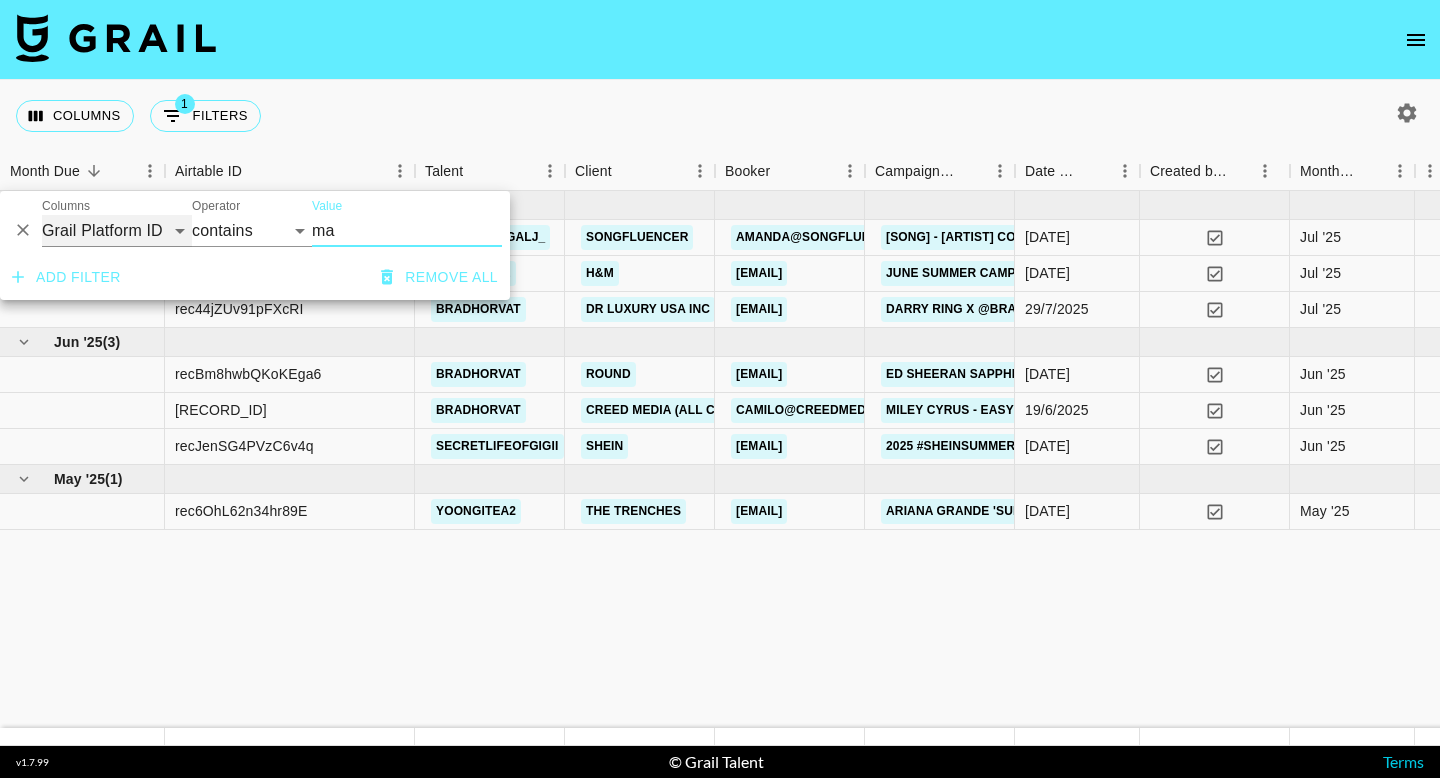 click on "Grail Platform ID Airtable ID Talent Manager Client Booker Campaign (Type) Date Created Created by Grail Team Month Due Currency Booking Price Creator Commmission Override External Commission Expenses: Remove Commission? Commission Status Video Link Boost Code Special Booking Type PO Number Invoice Notes Uniport Contact Email Contract File Payment Sent Payment Sent Date Invoice Link" at bounding box center [117, 231] 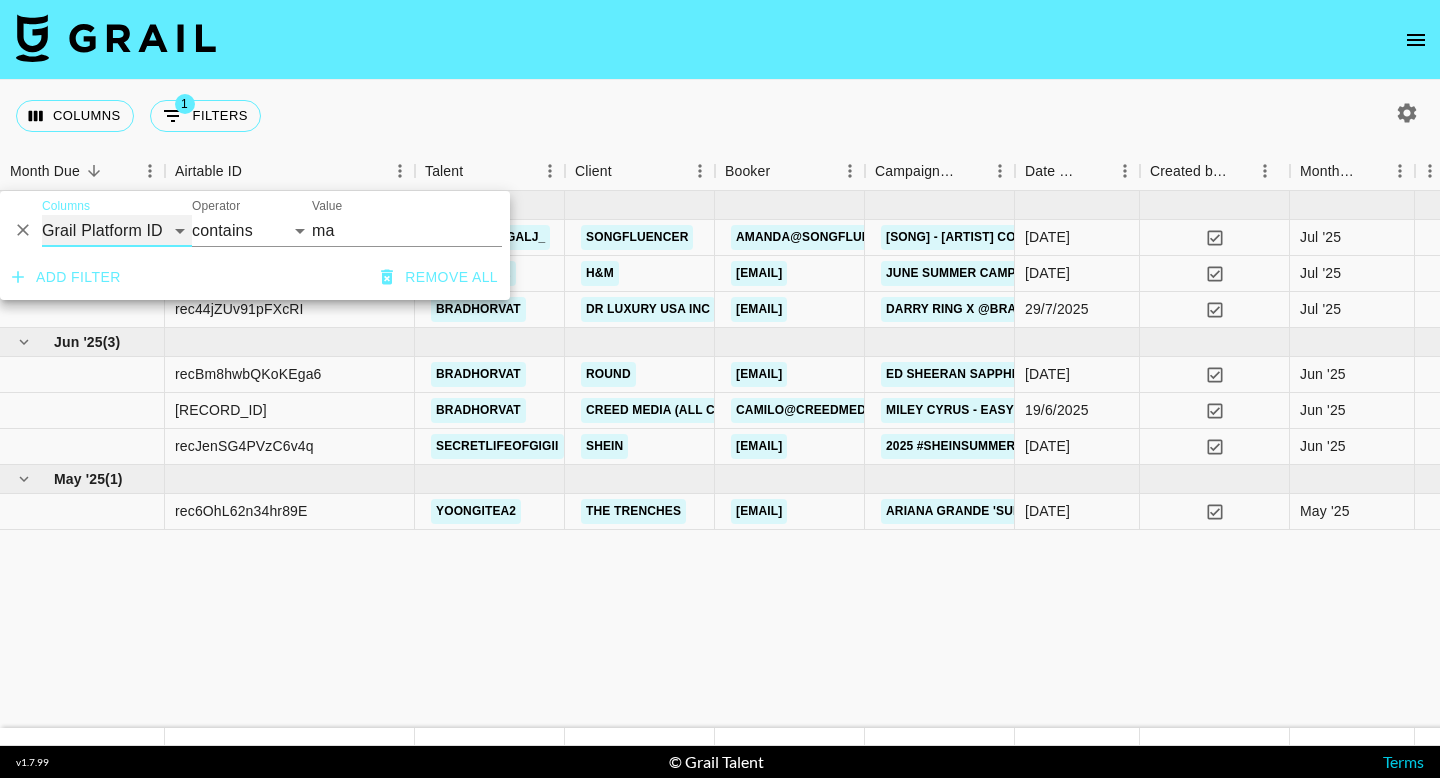 select on "talentName" 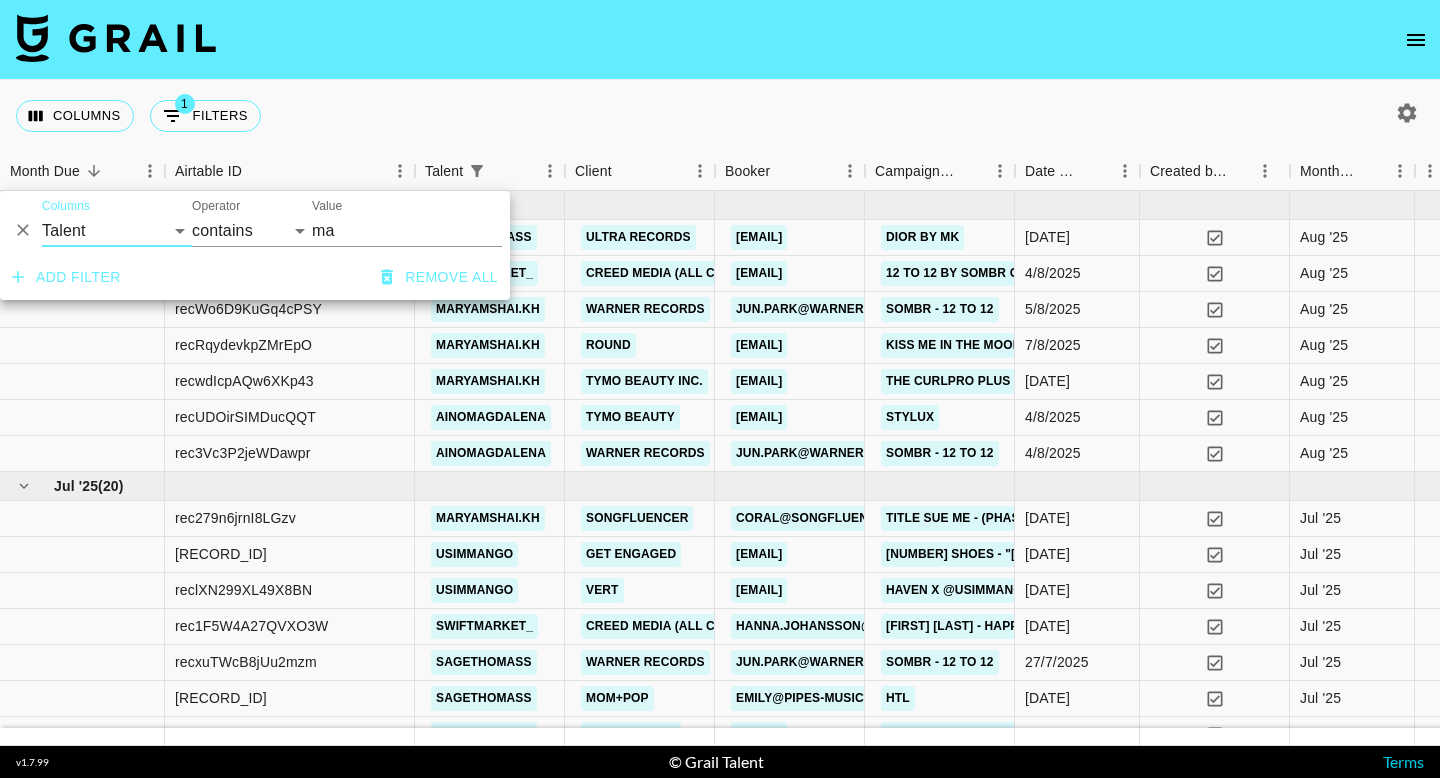 click on "ma" at bounding box center (407, 231) 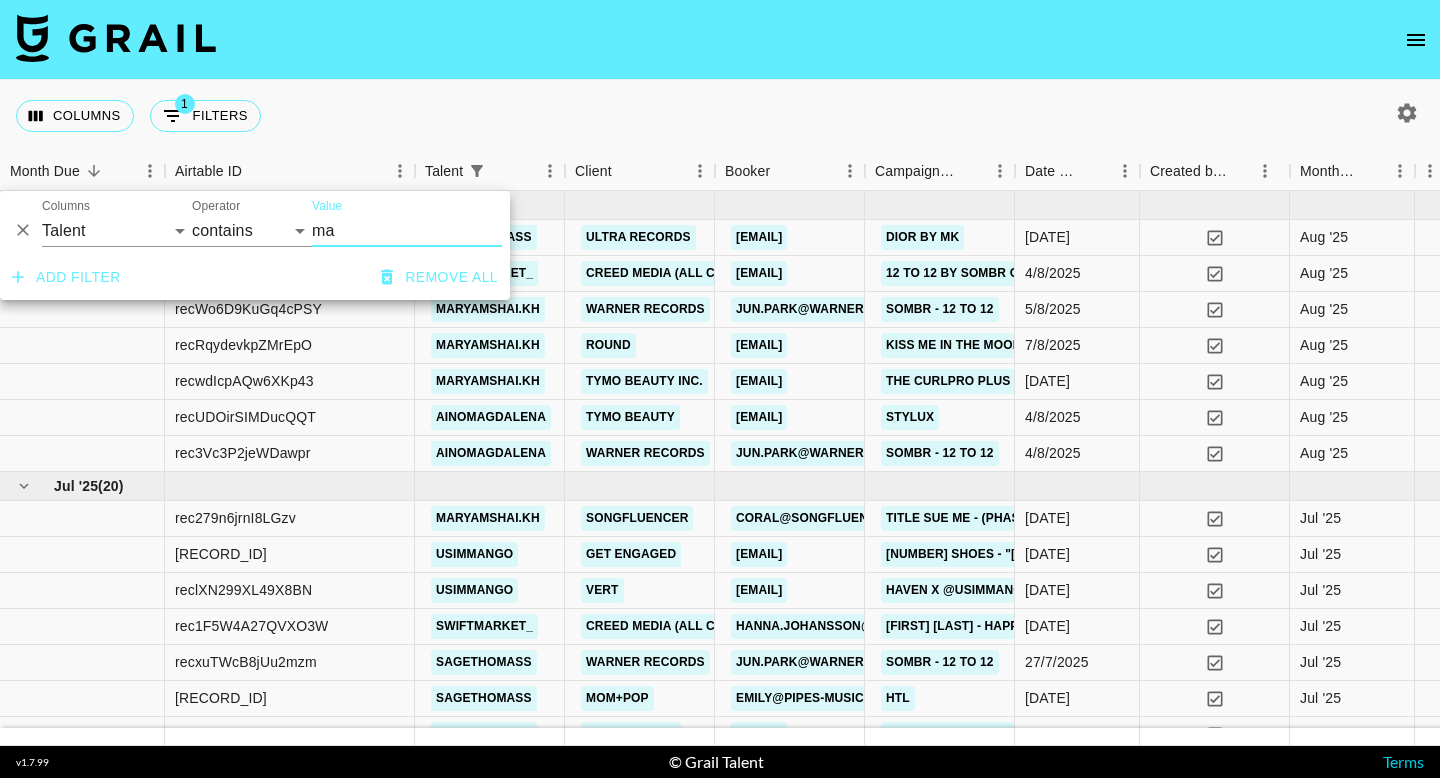 click on "Columns 1 Filters + Booking" at bounding box center [720, 116] 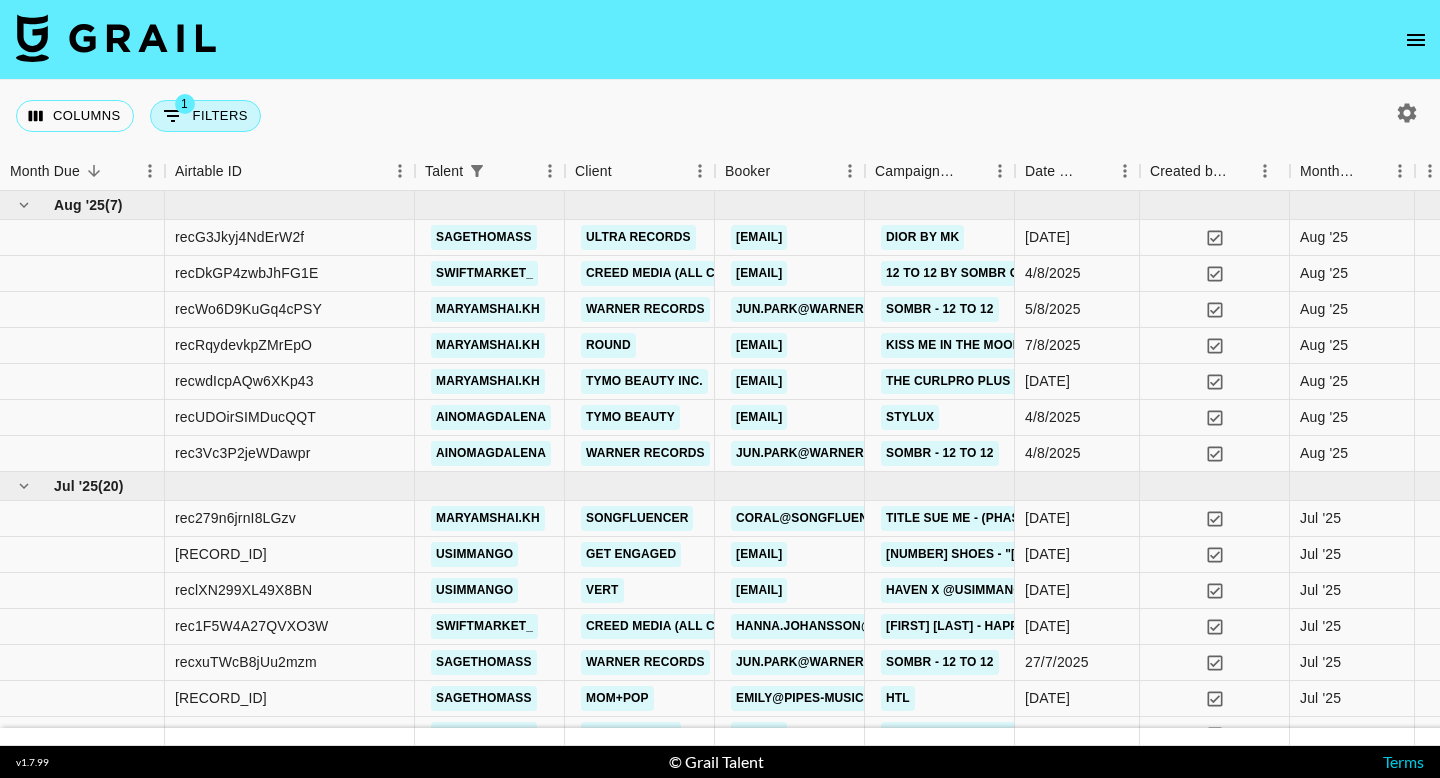 click on "1 Filters" at bounding box center [205, 116] 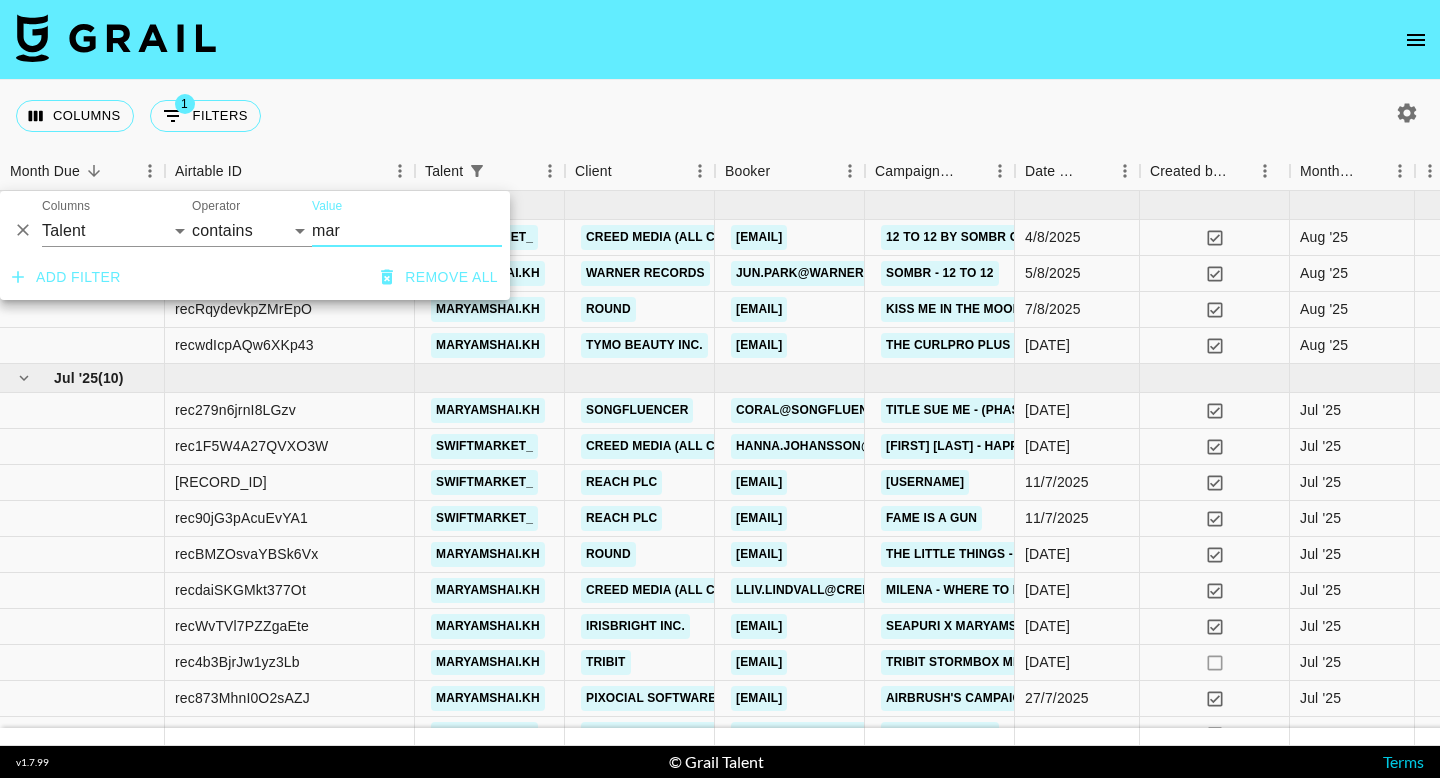 type on "mar" 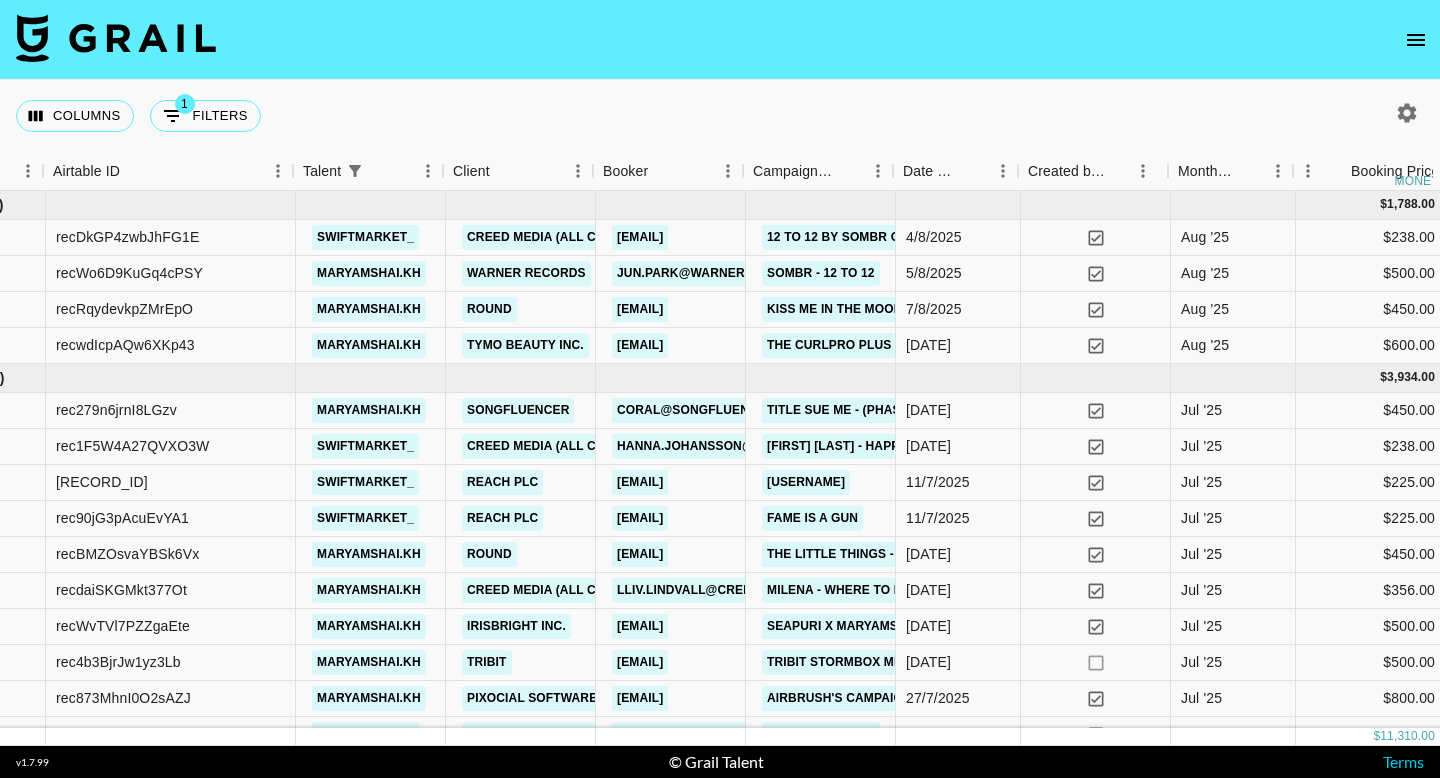 scroll, scrollTop: 0, scrollLeft: 106, axis: horizontal 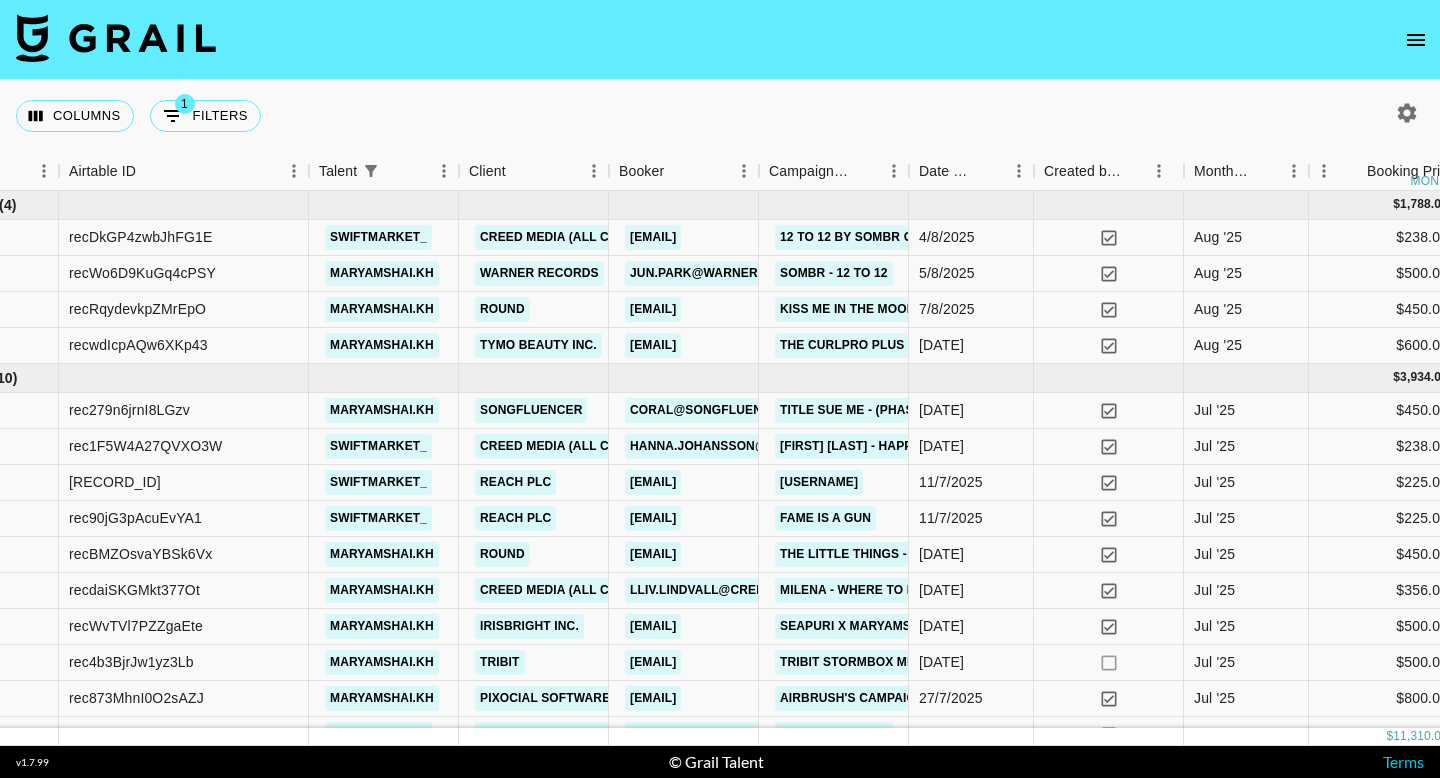 click at bounding box center [1416, 40] 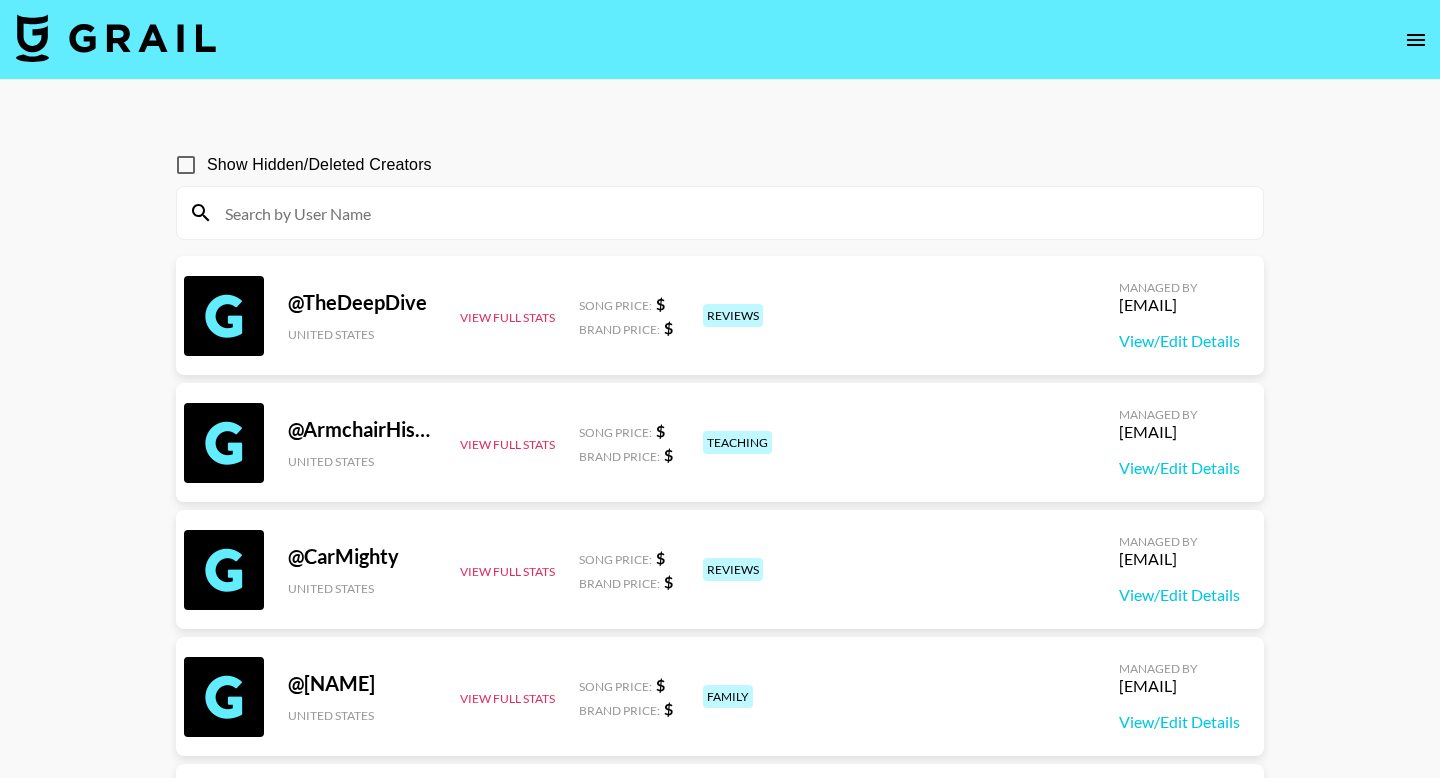 click at bounding box center (732, 213) 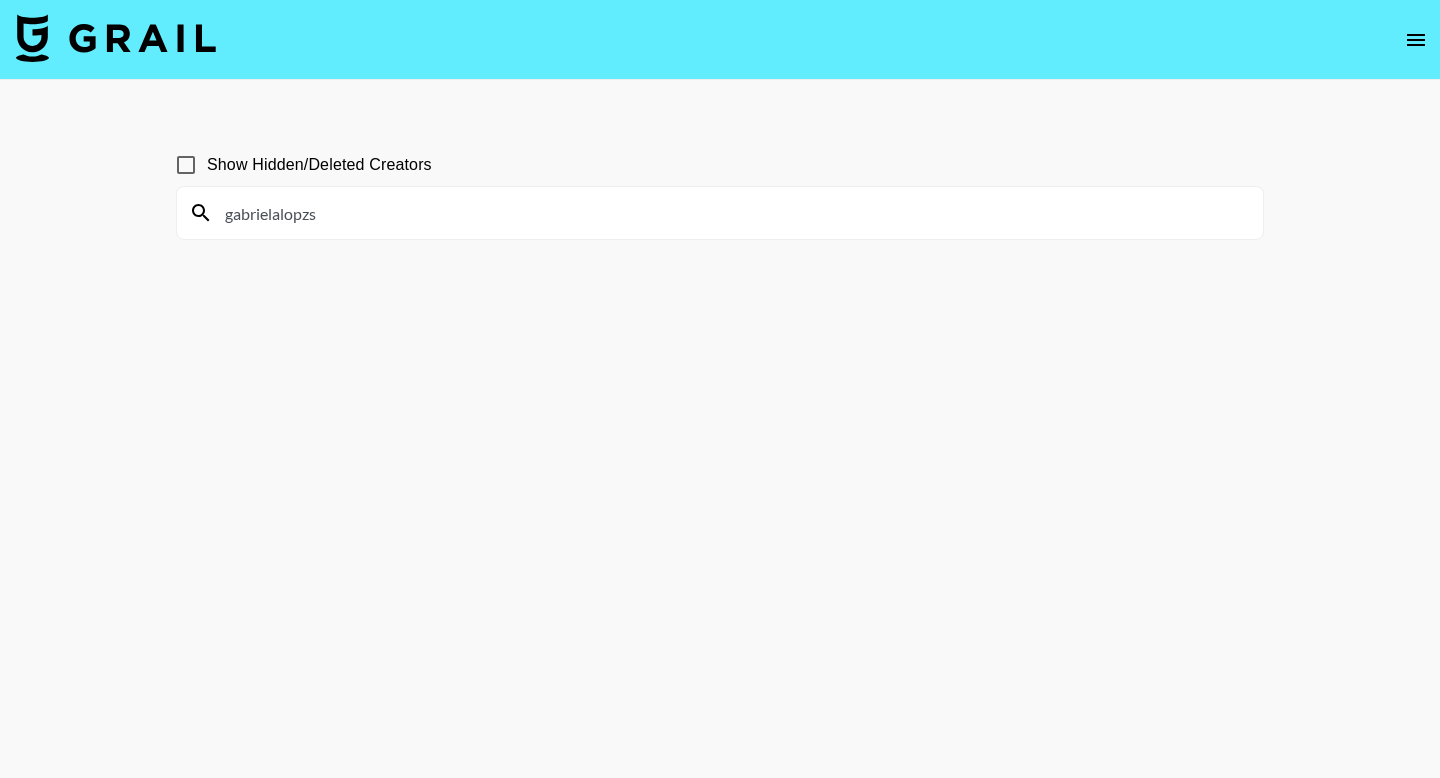 type on "gabrielalopzs" 